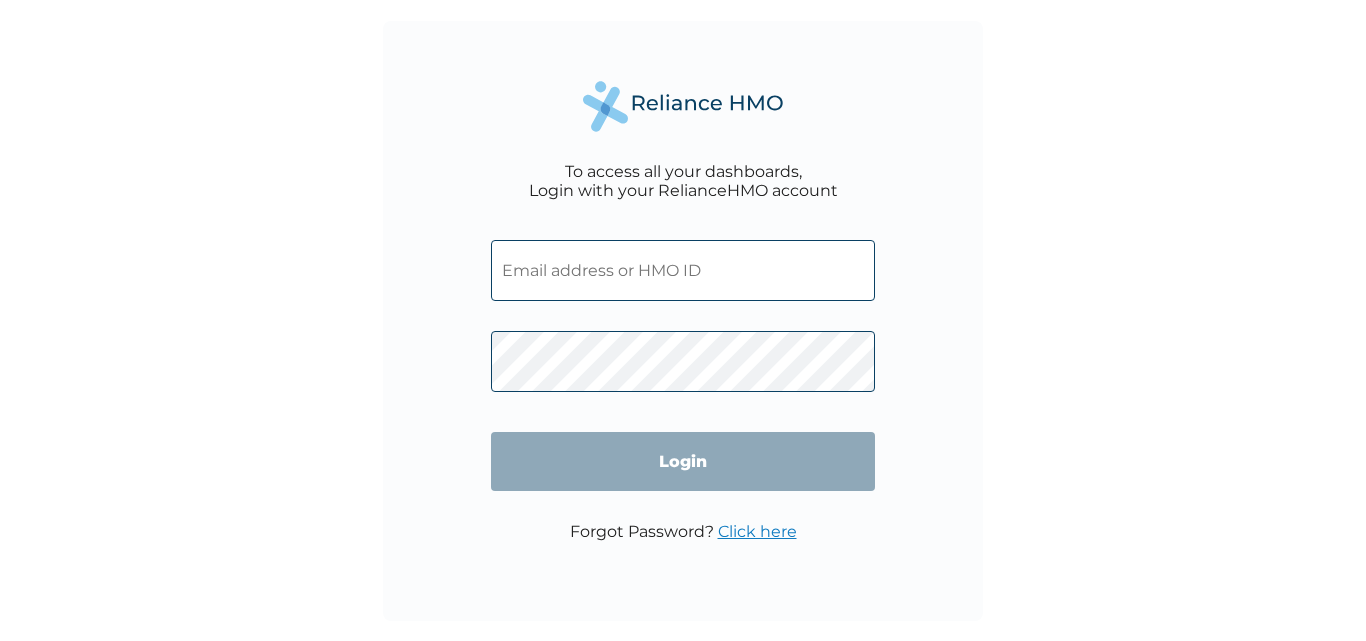 scroll, scrollTop: 0, scrollLeft: 0, axis: both 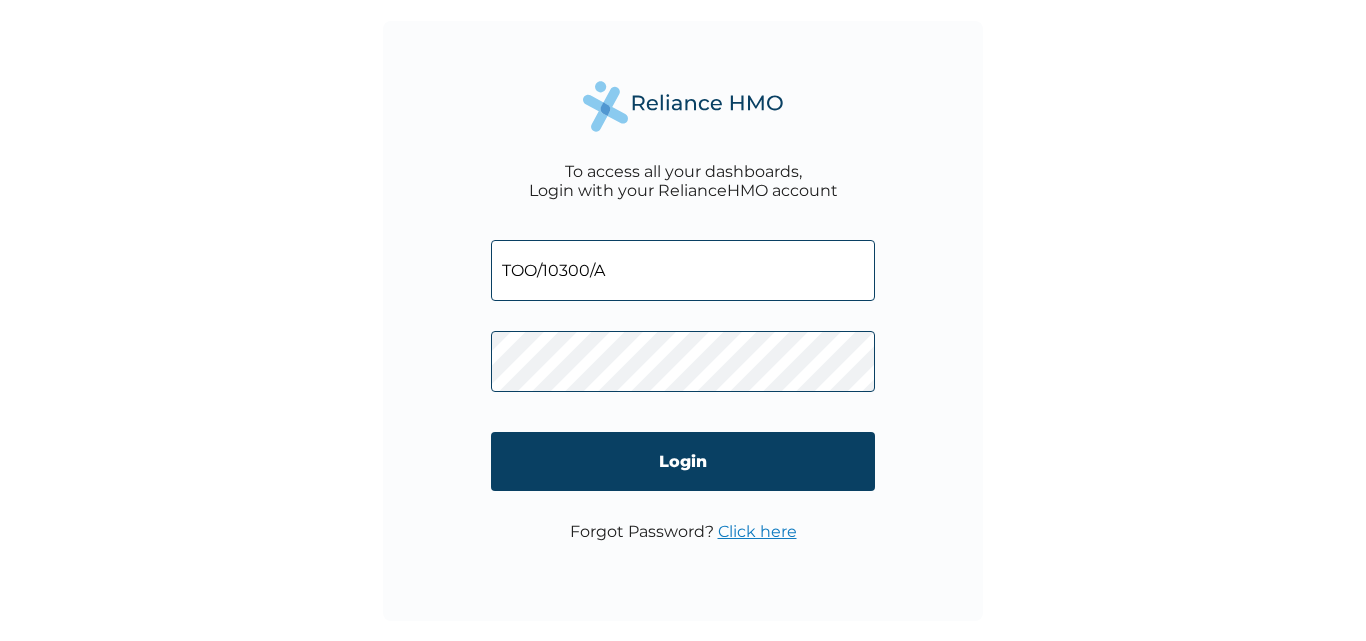 type on "TOO/10300/A" 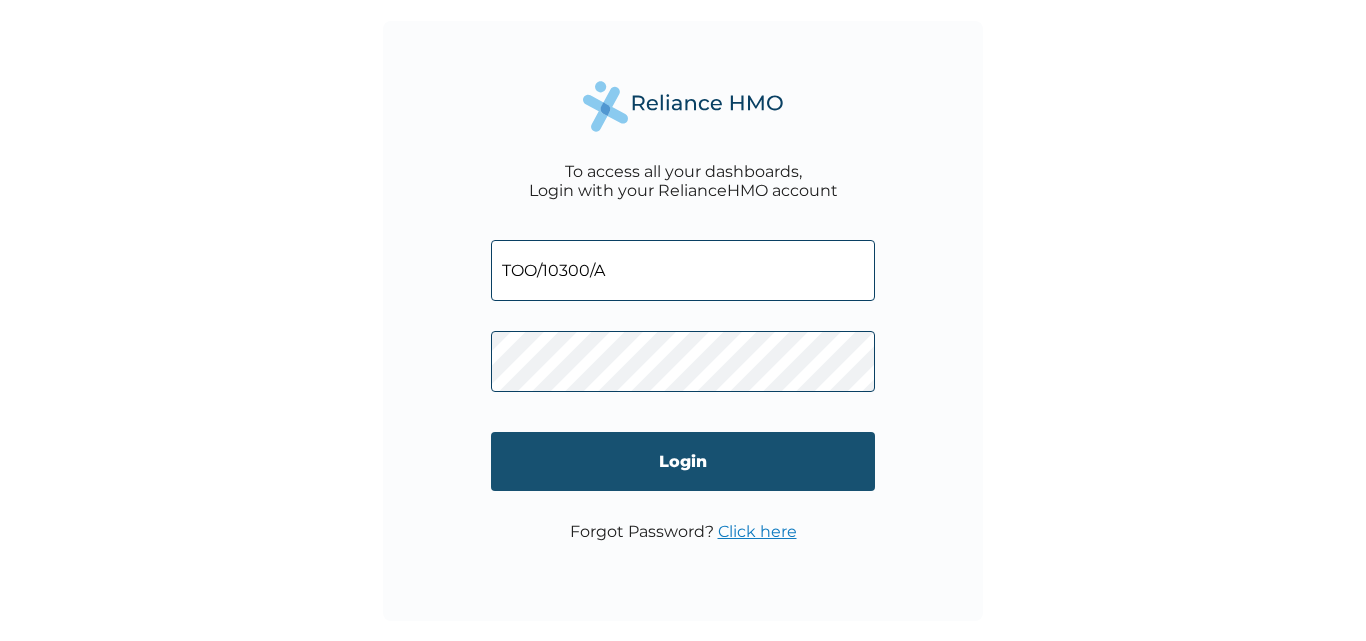 click on "Login" at bounding box center (683, 461) 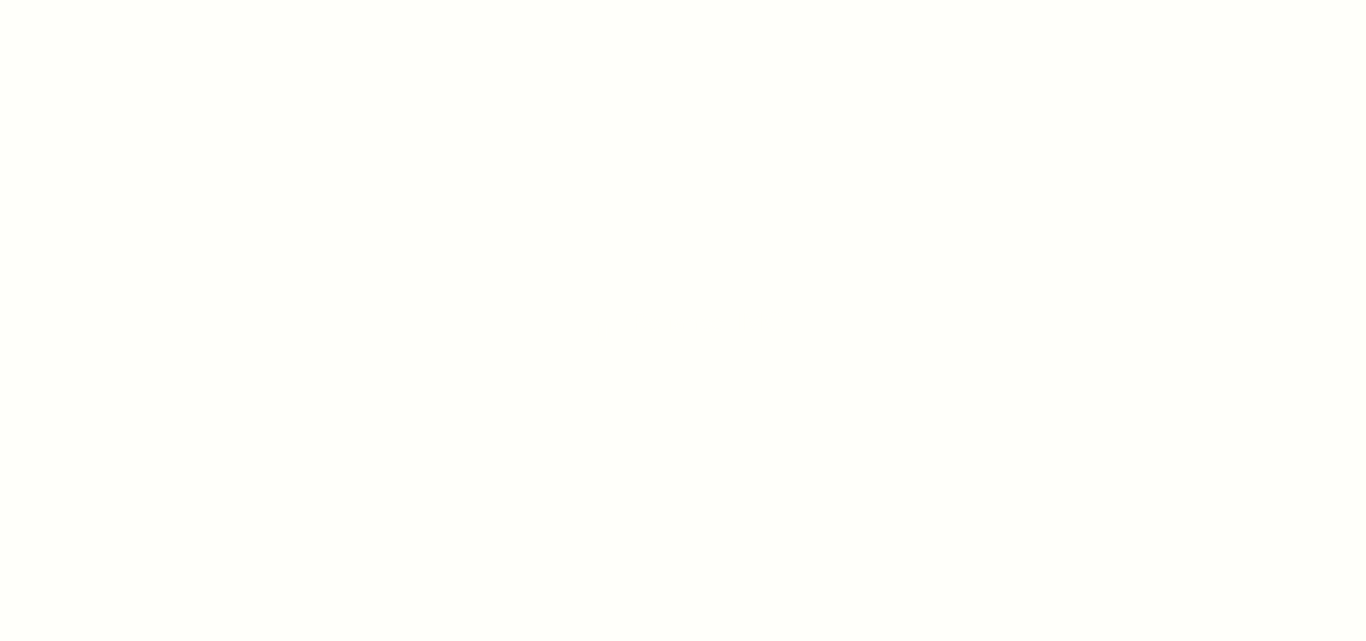 scroll, scrollTop: 0, scrollLeft: 0, axis: both 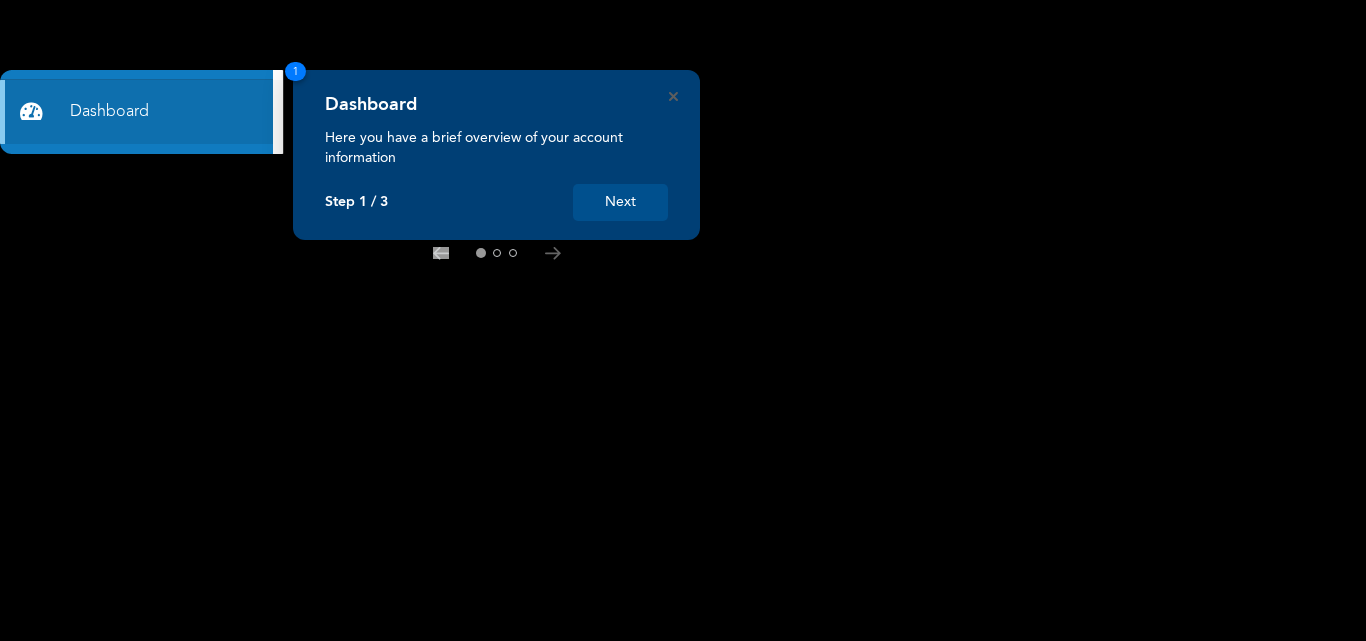 click on "Next" at bounding box center [620, 202] 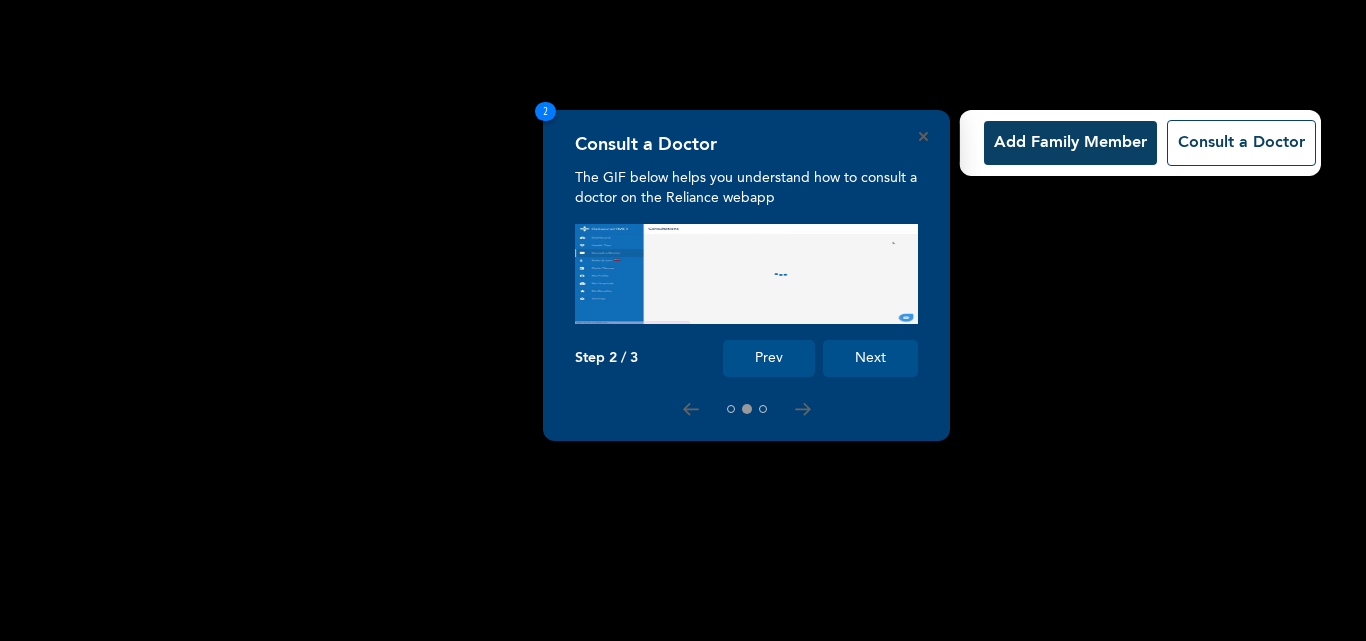 scroll, scrollTop: 0, scrollLeft: 0, axis: both 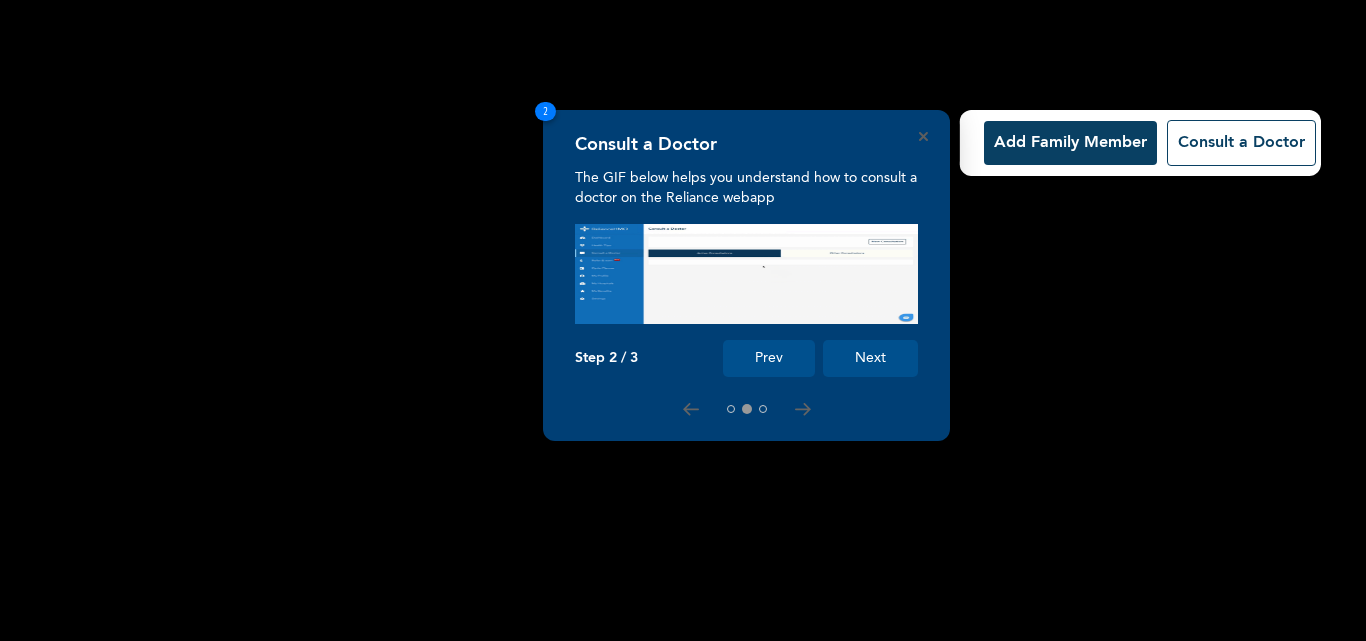click at bounding box center (746, 274) 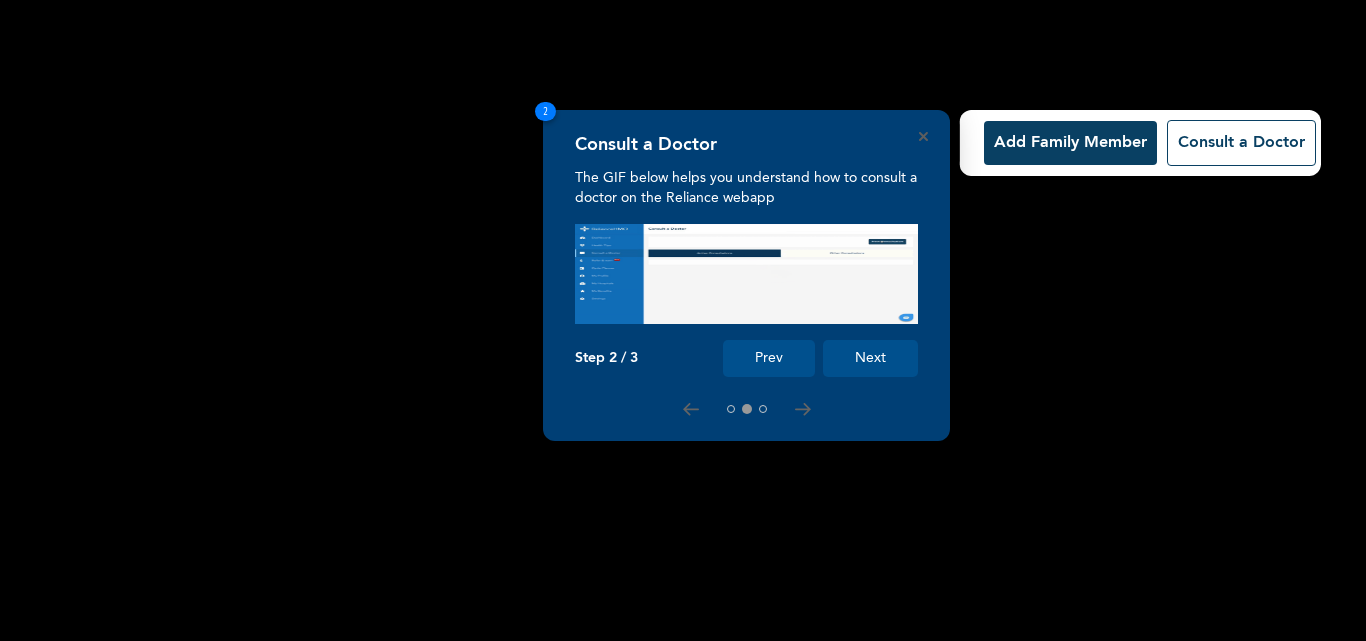 click at bounding box center (746, 274) 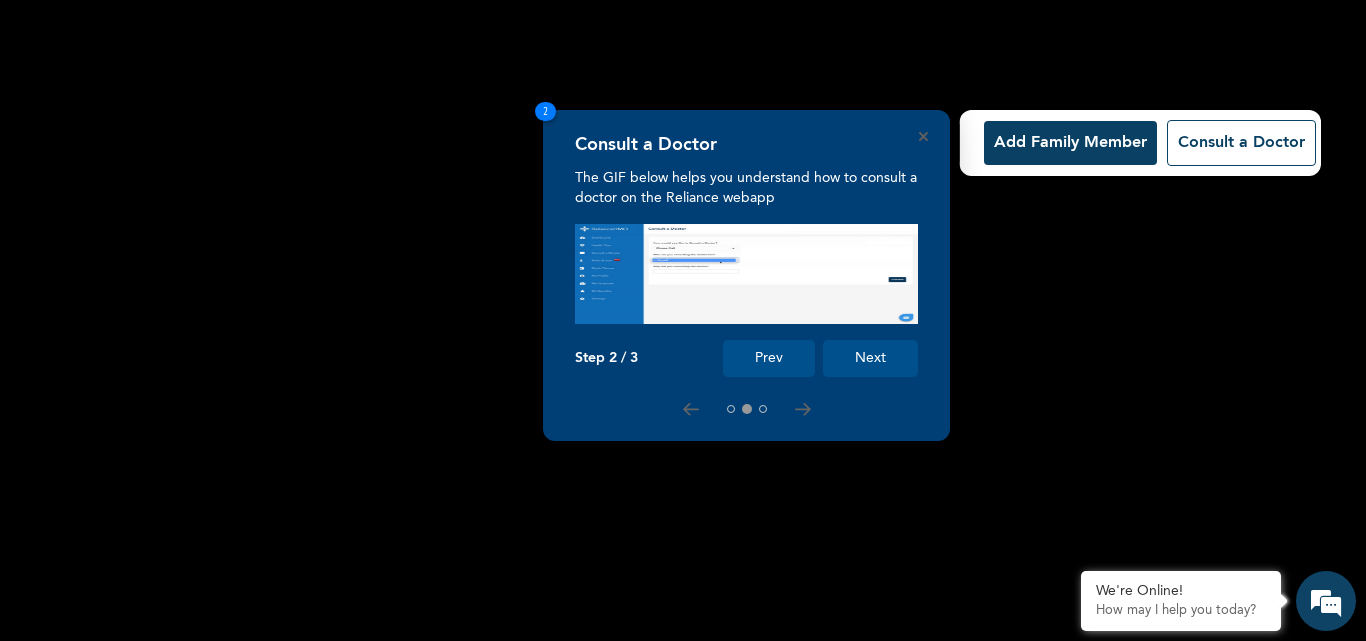 click at bounding box center (746, 274) 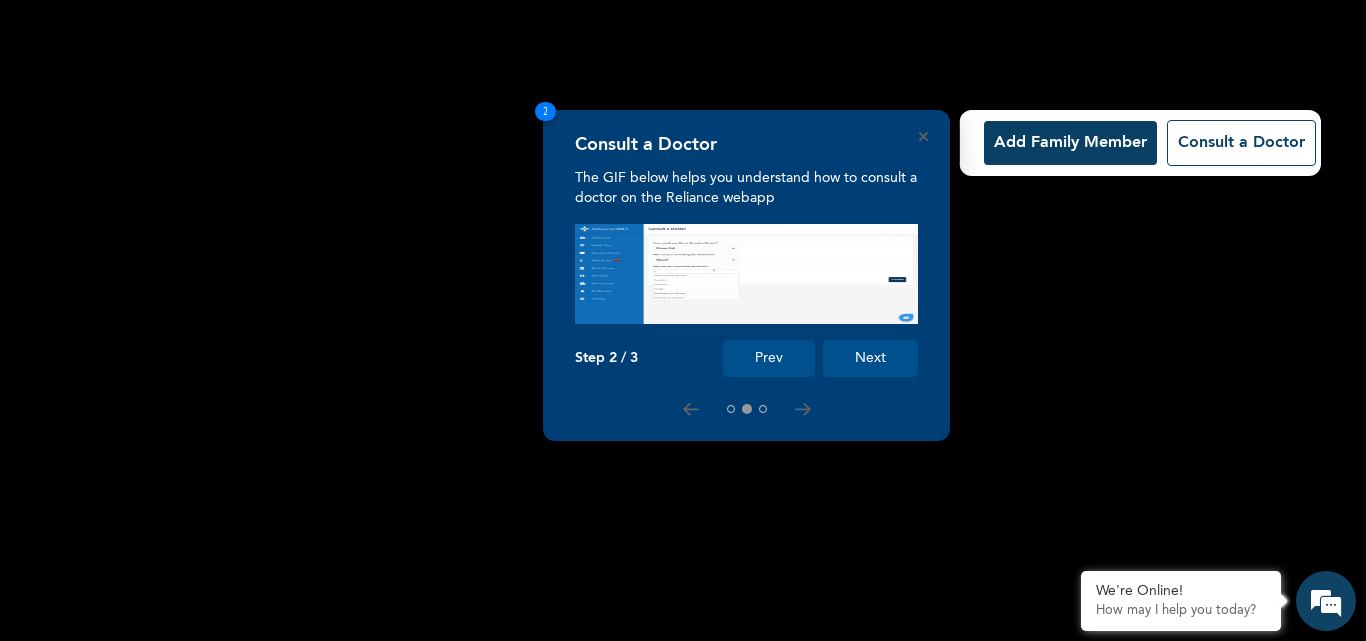 click at bounding box center (746, 274) 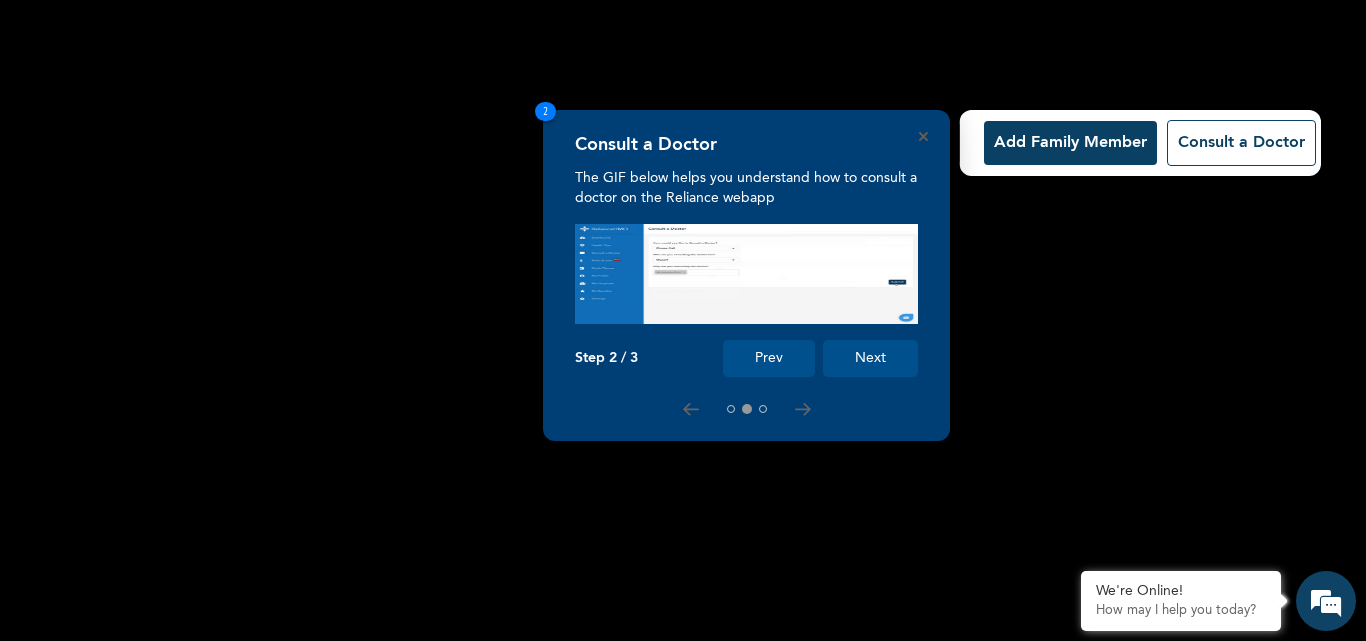 scroll, scrollTop: 0, scrollLeft: 0, axis: both 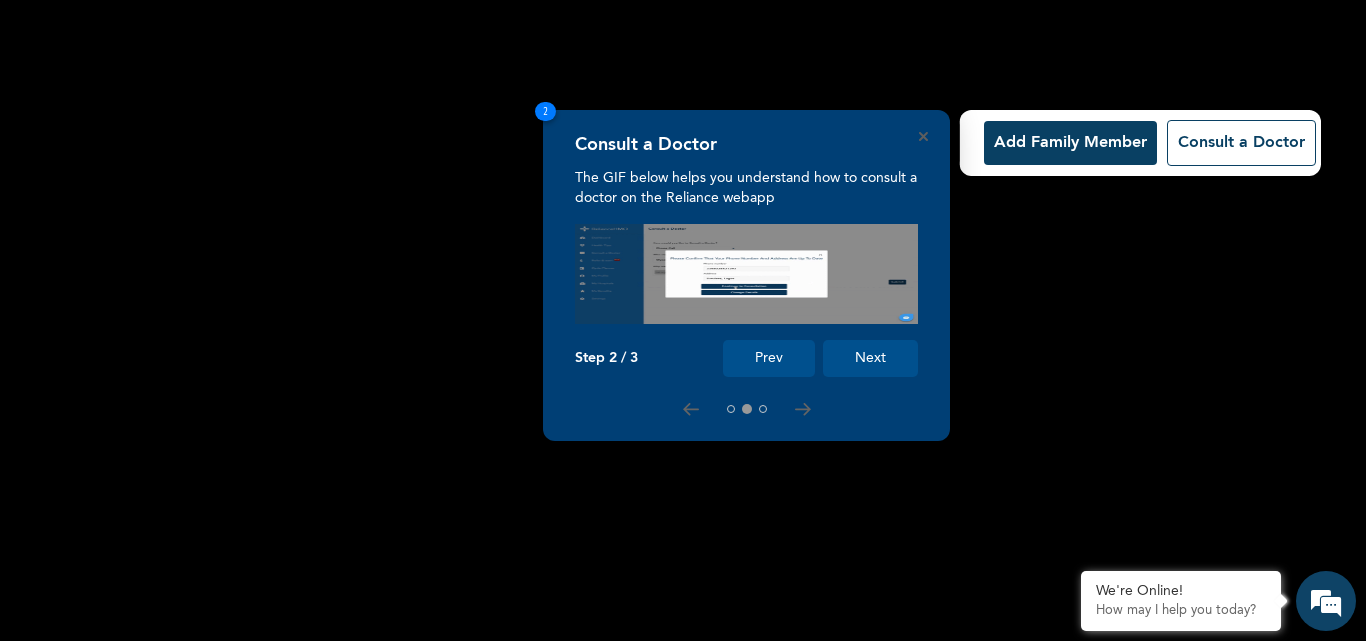 click on "Prev" at bounding box center [769, 358] 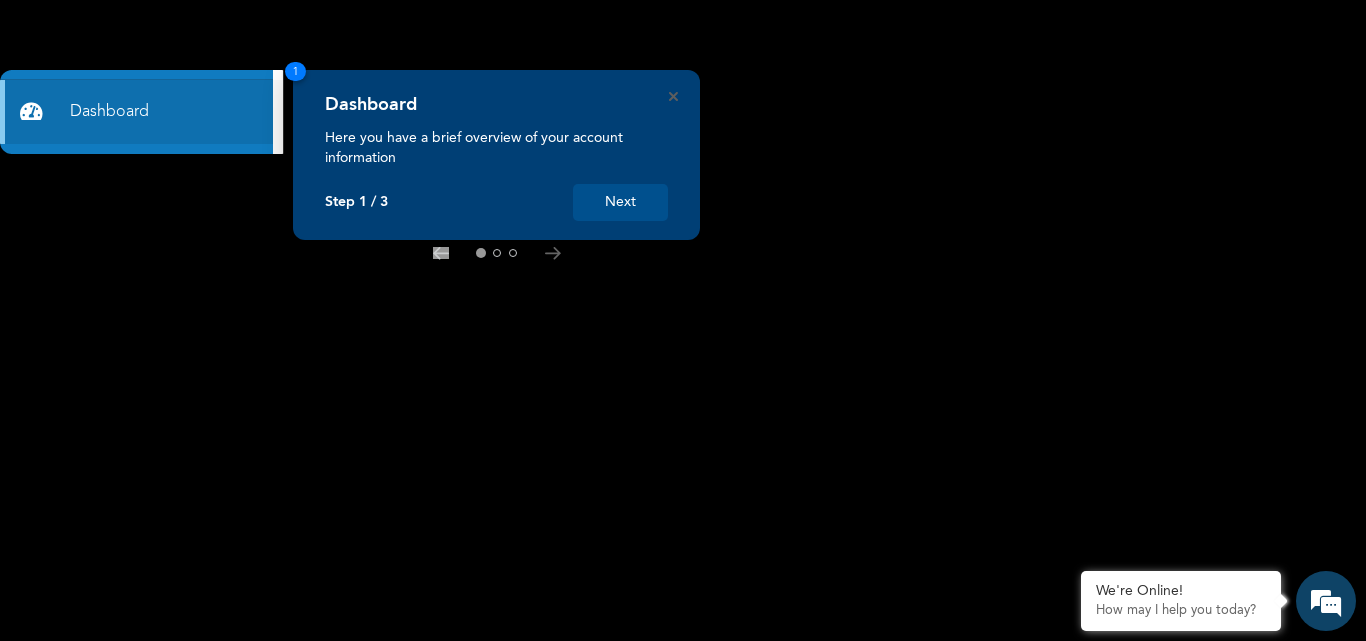 click on "Next" at bounding box center (620, 202) 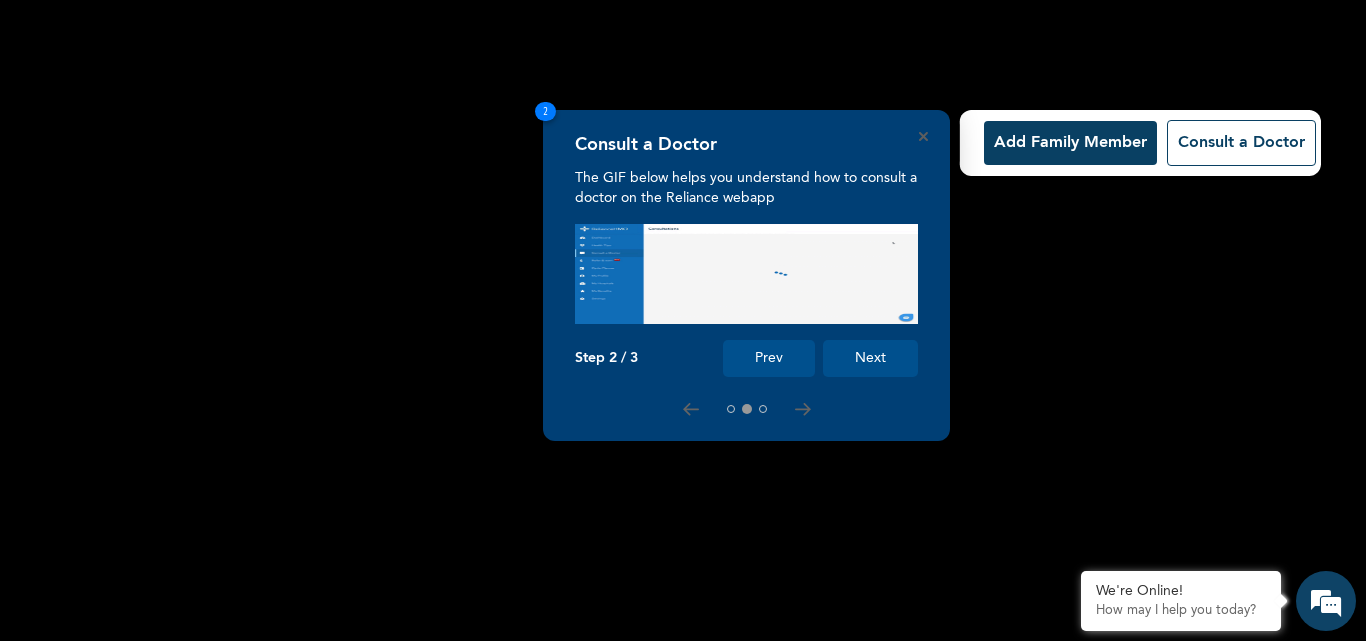 click at bounding box center [746, 274] 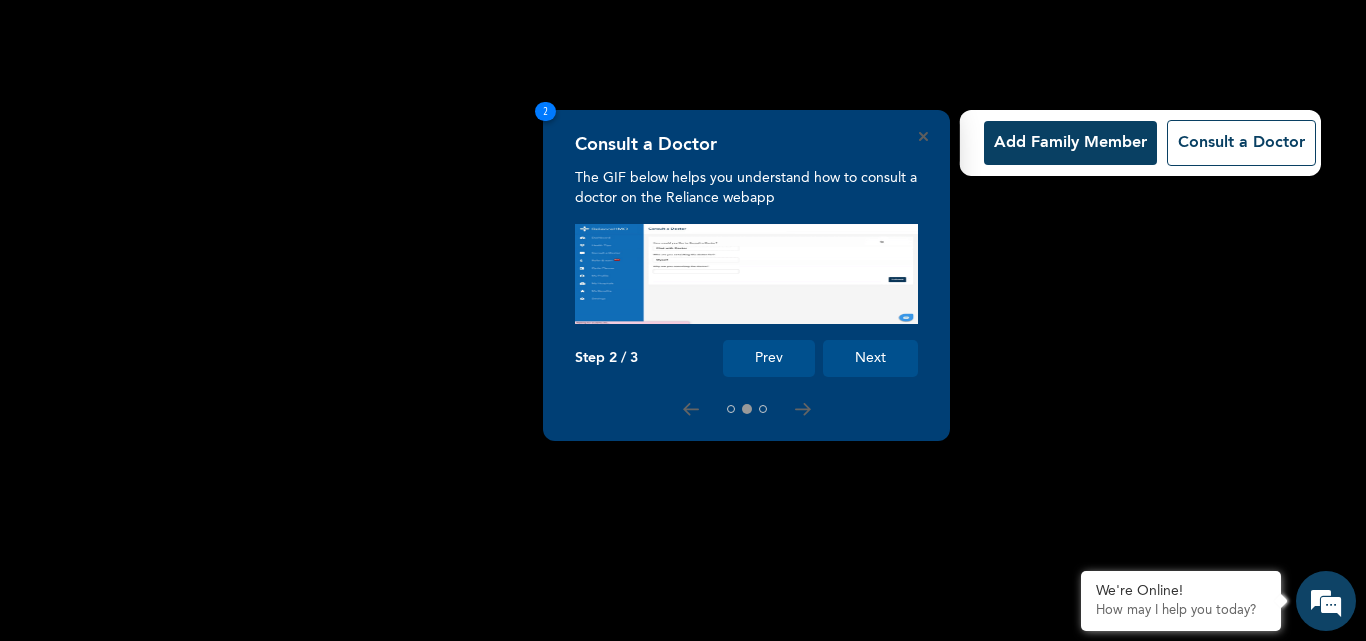 click at bounding box center (746, 274) 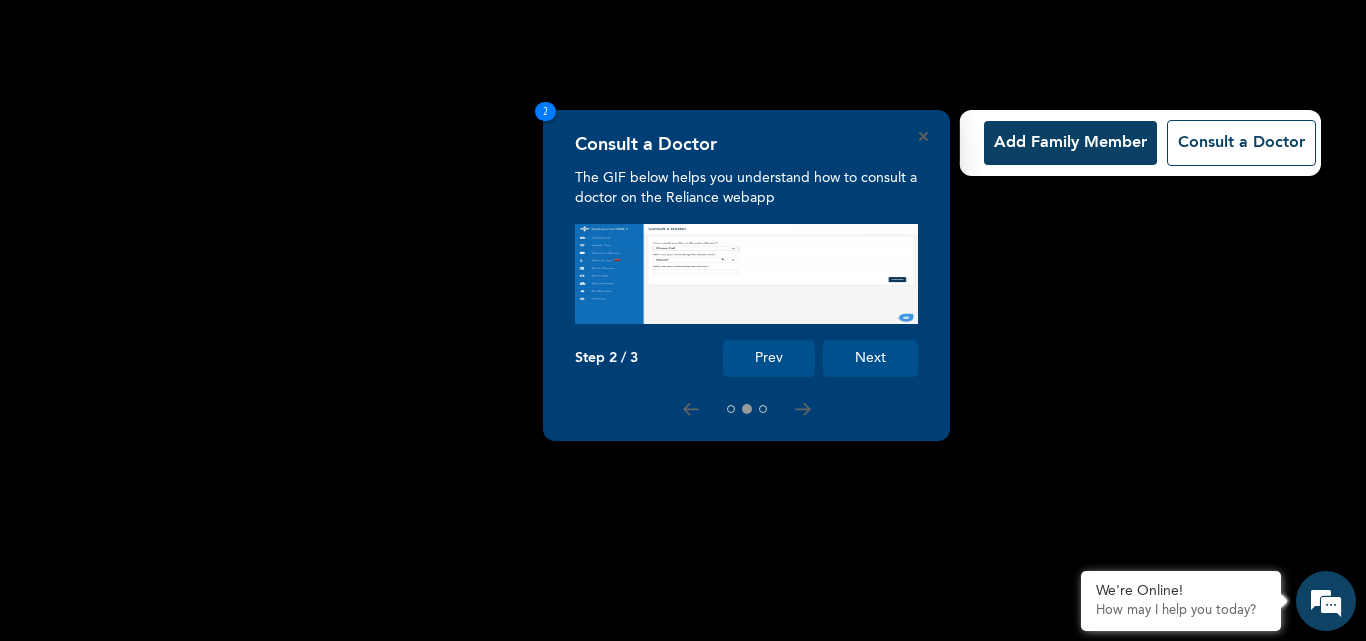 click at bounding box center (746, 274) 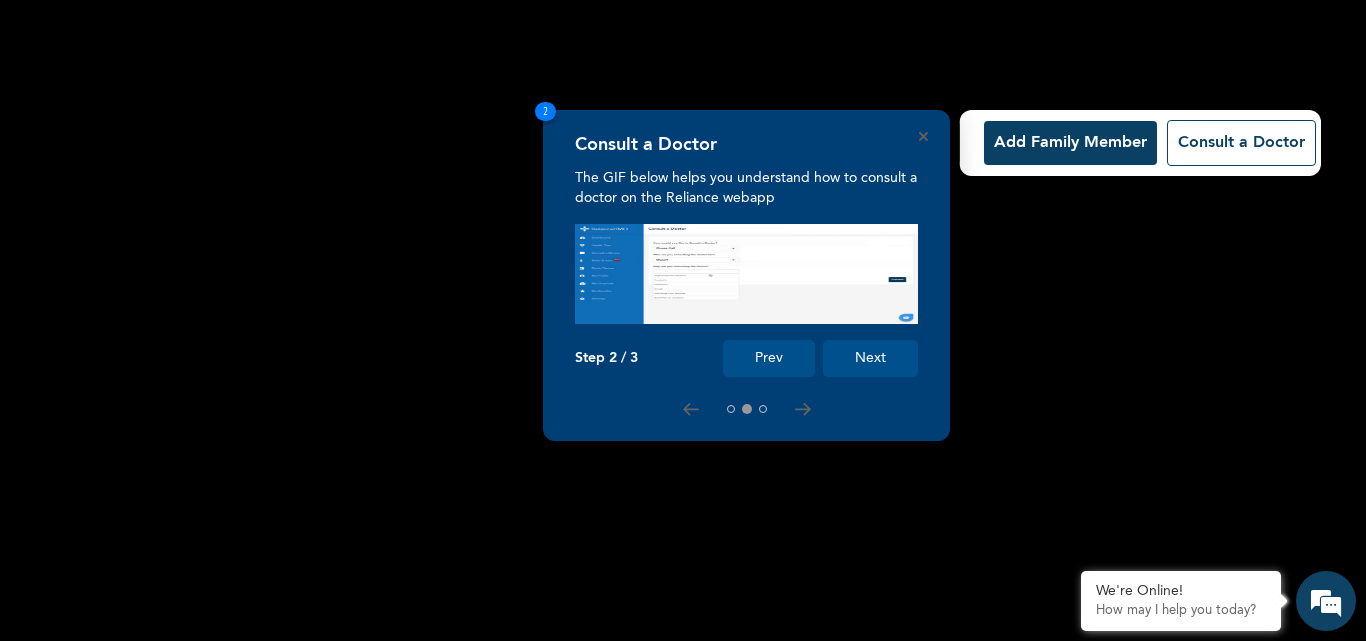 click at bounding box center (746, 274) 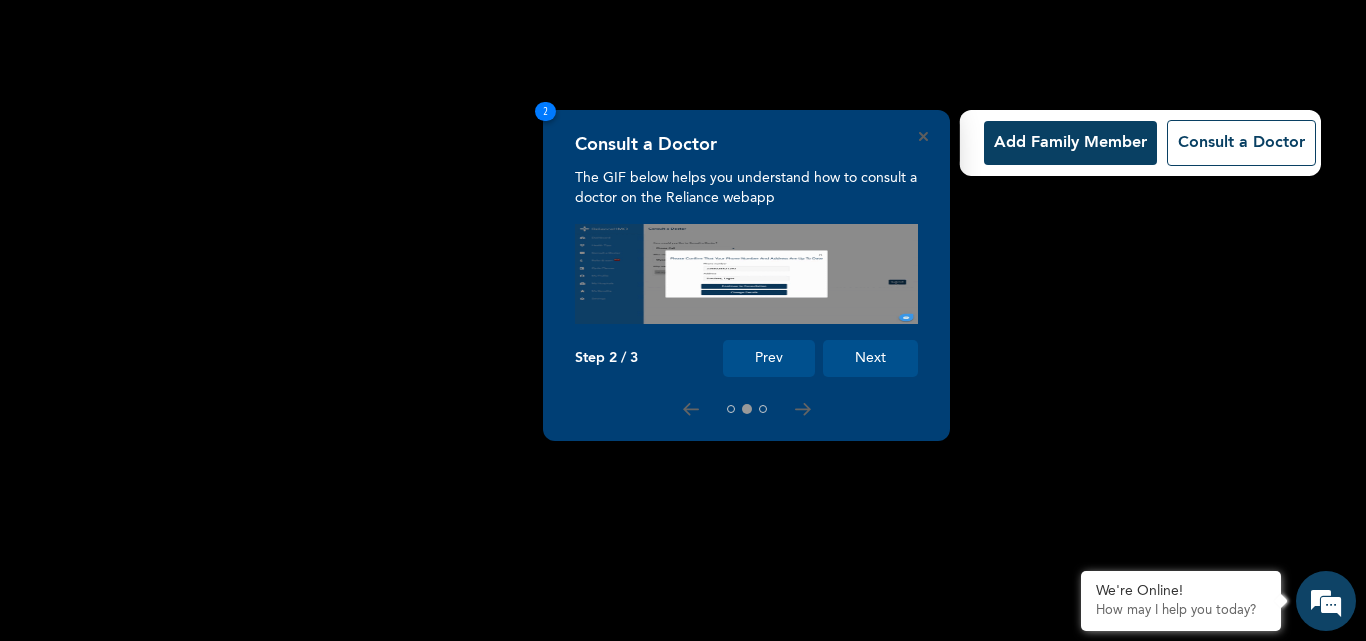click at bounding box center [746, 274] 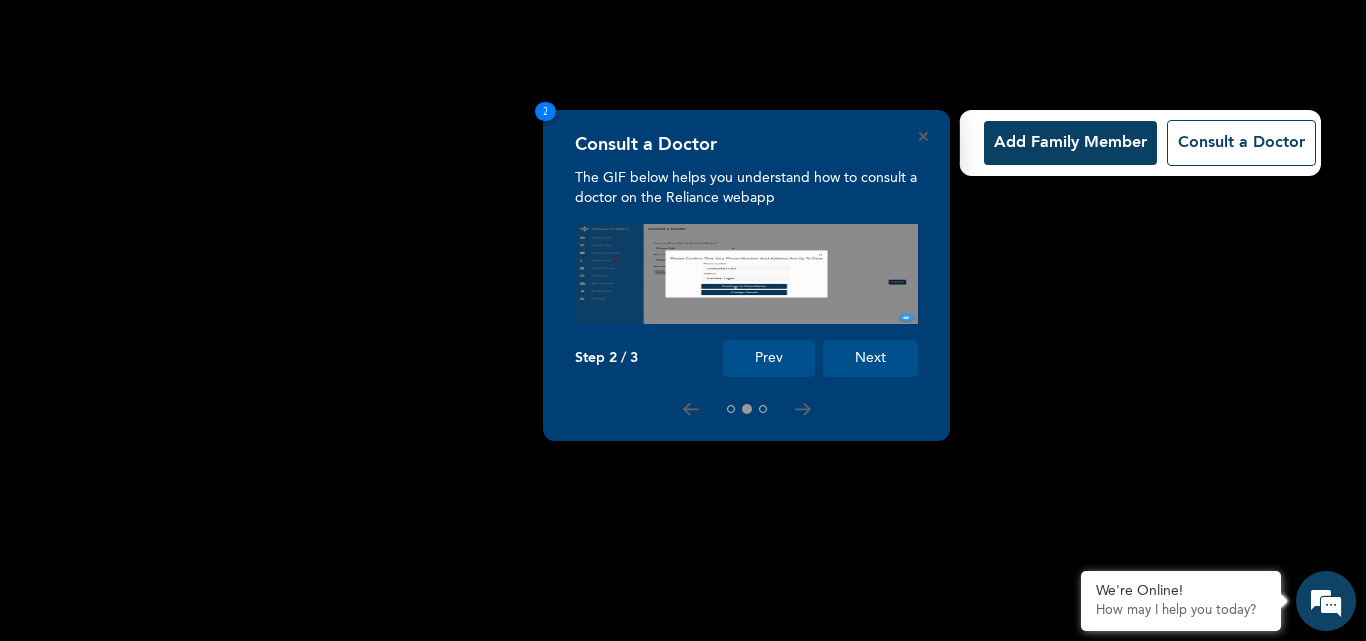 click at bounding box center (746, 274) 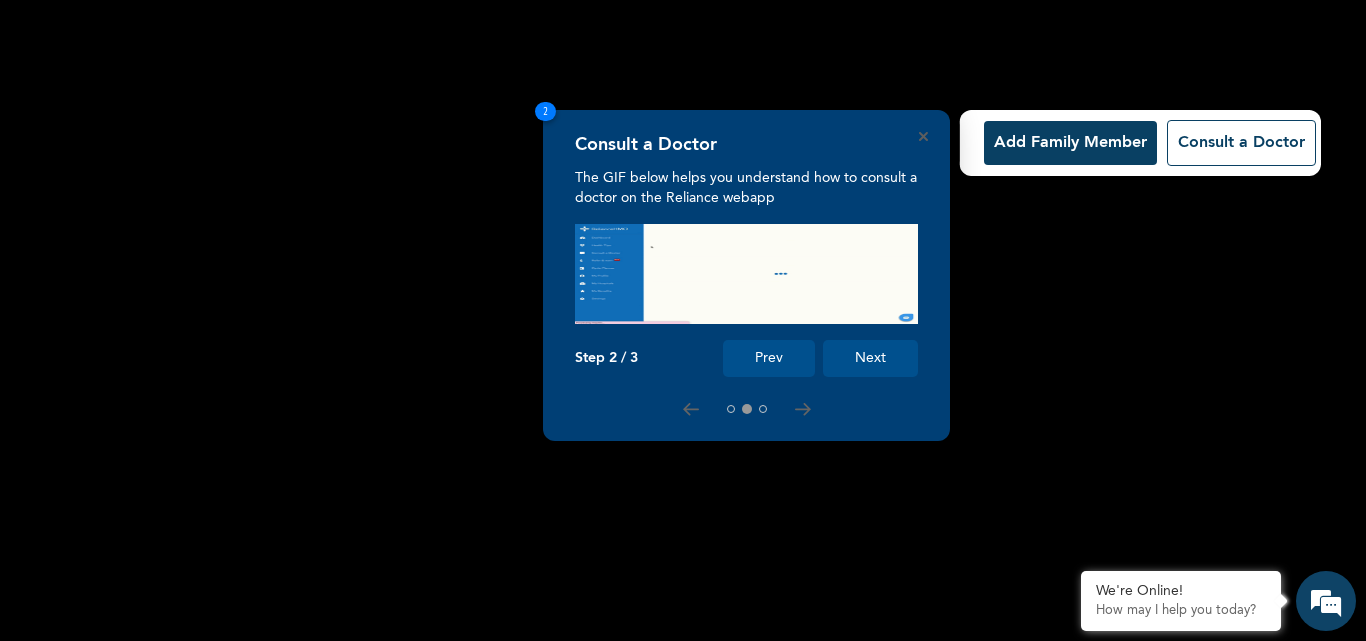 click at bounding box center [746, 274] 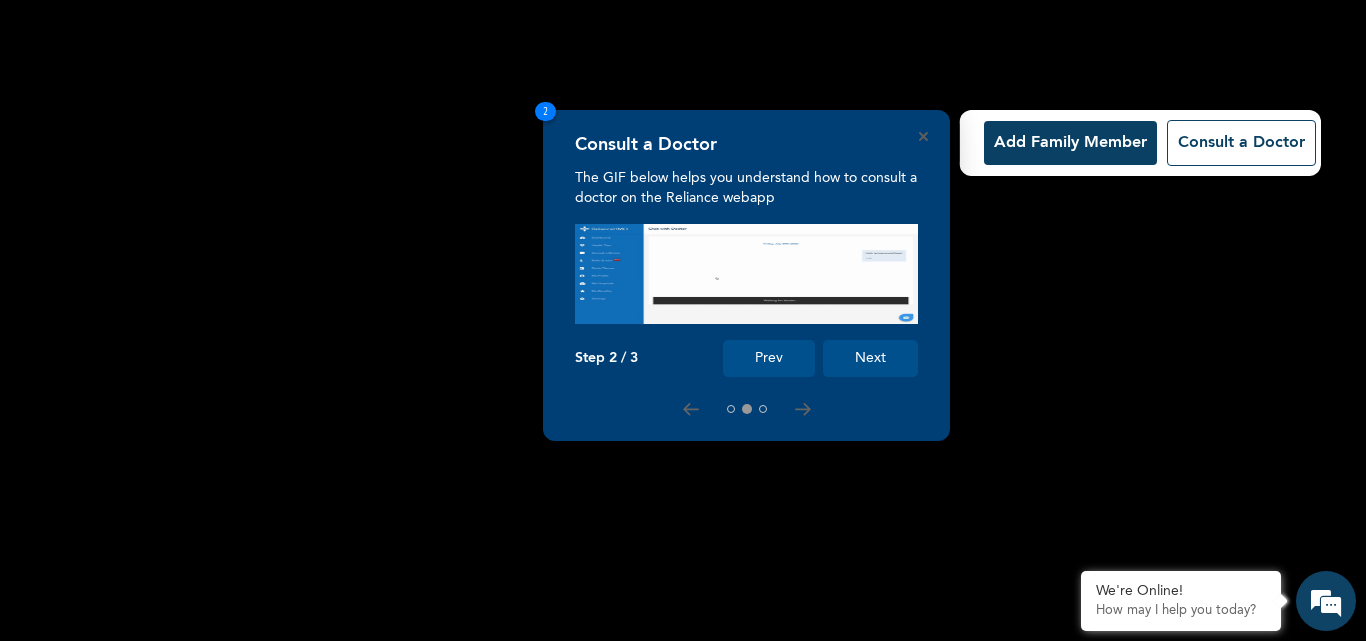 click at bounding box center [746, 274] 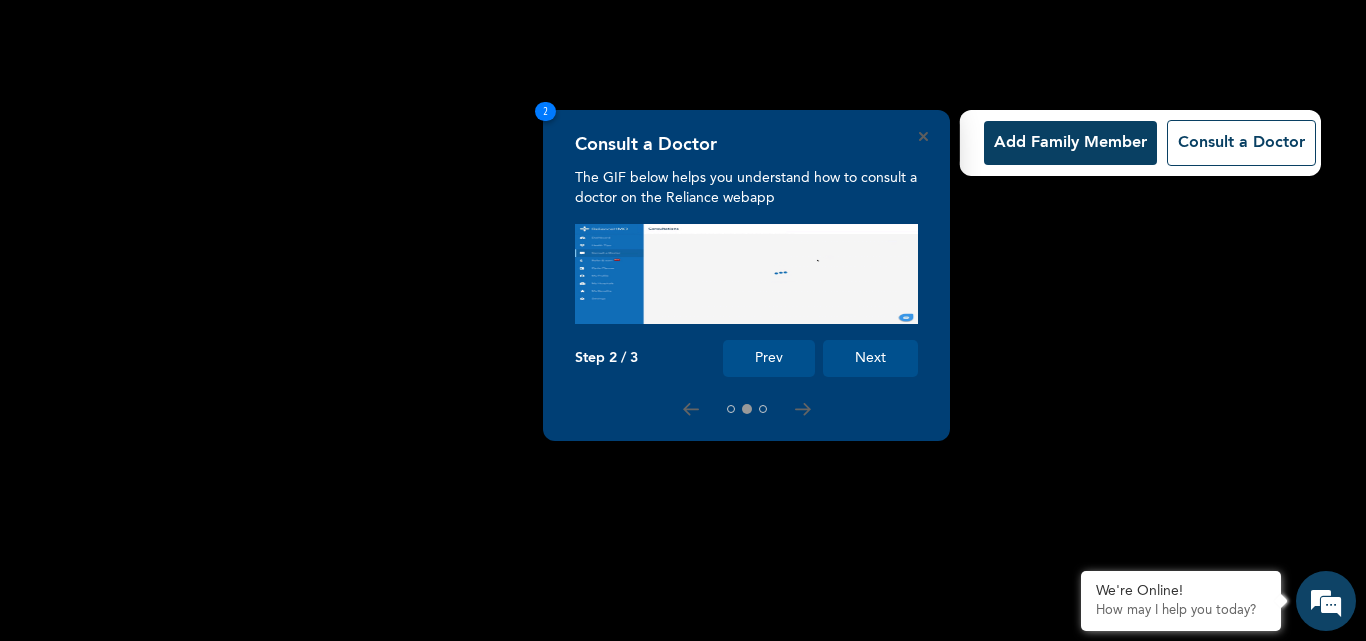 click at bounding box center (746, 274) 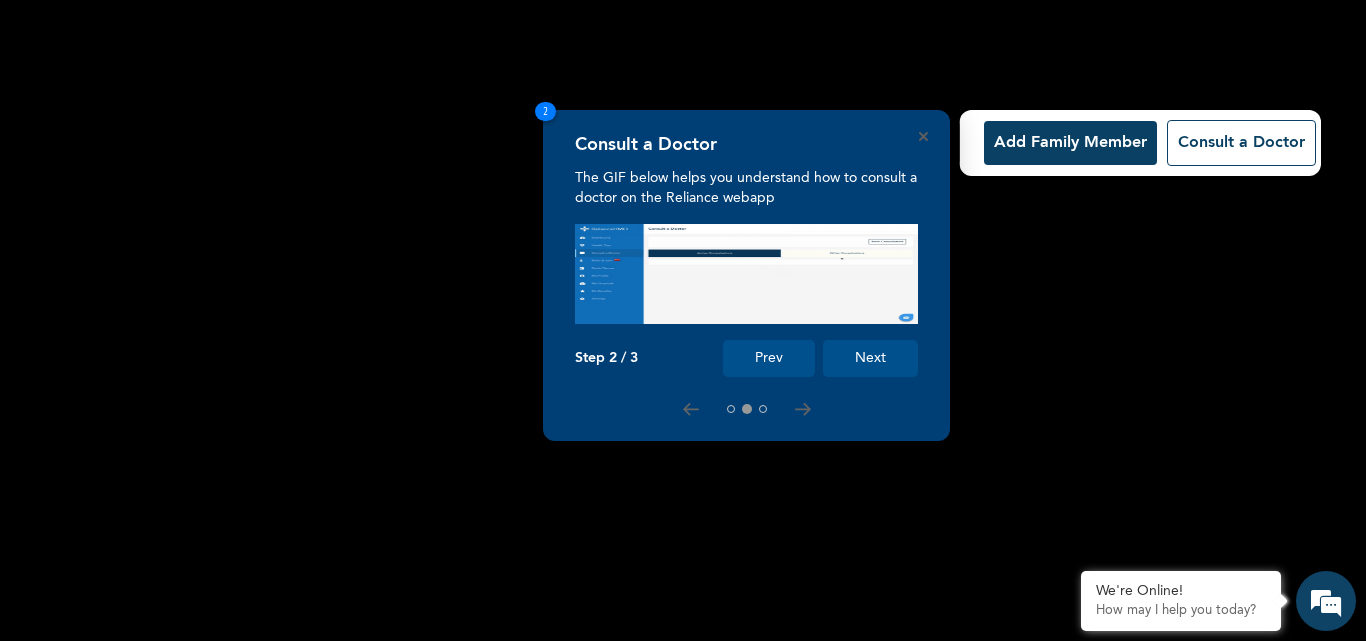 click at bounding box center (746, 274) 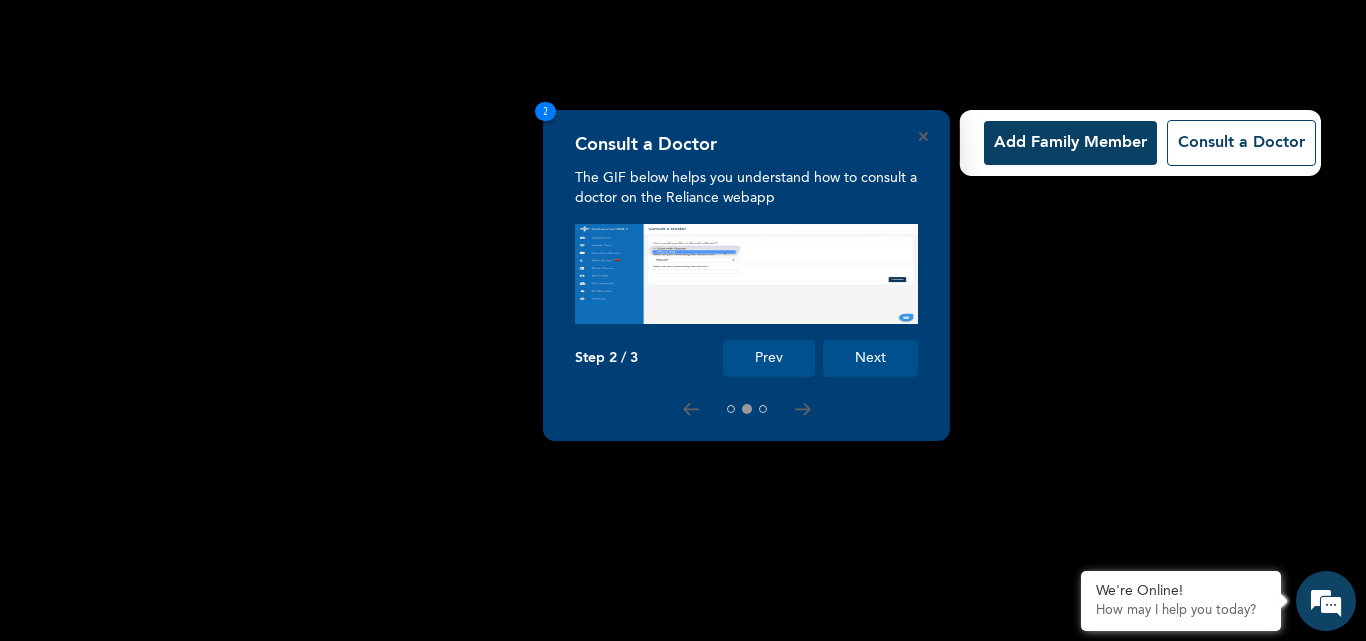 click at bounding box center (746, 274) 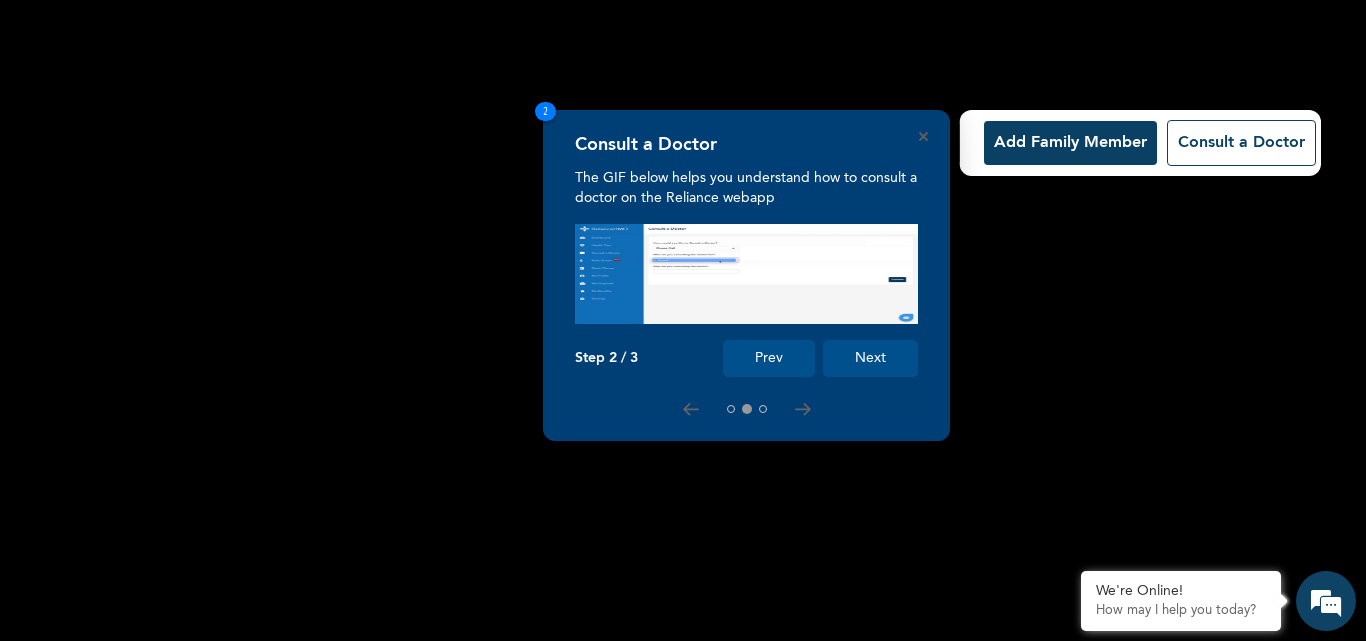 click at bounding box center (746, 274) 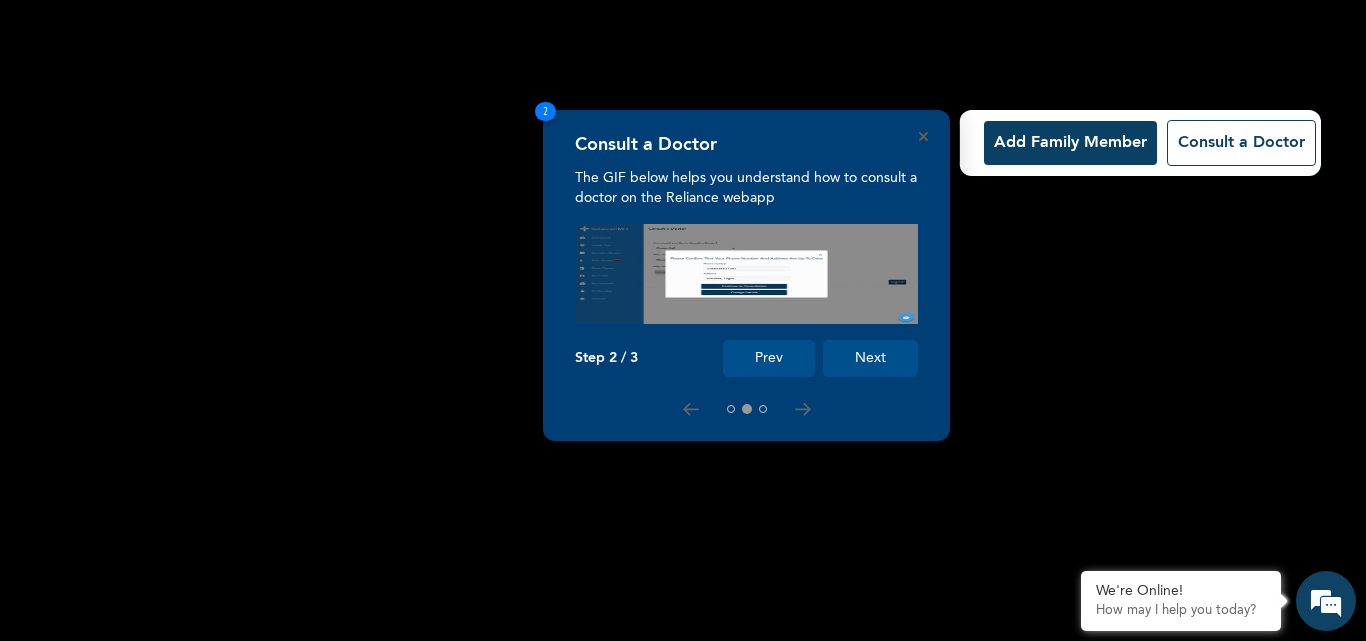 click at bounding box center (746, 274) 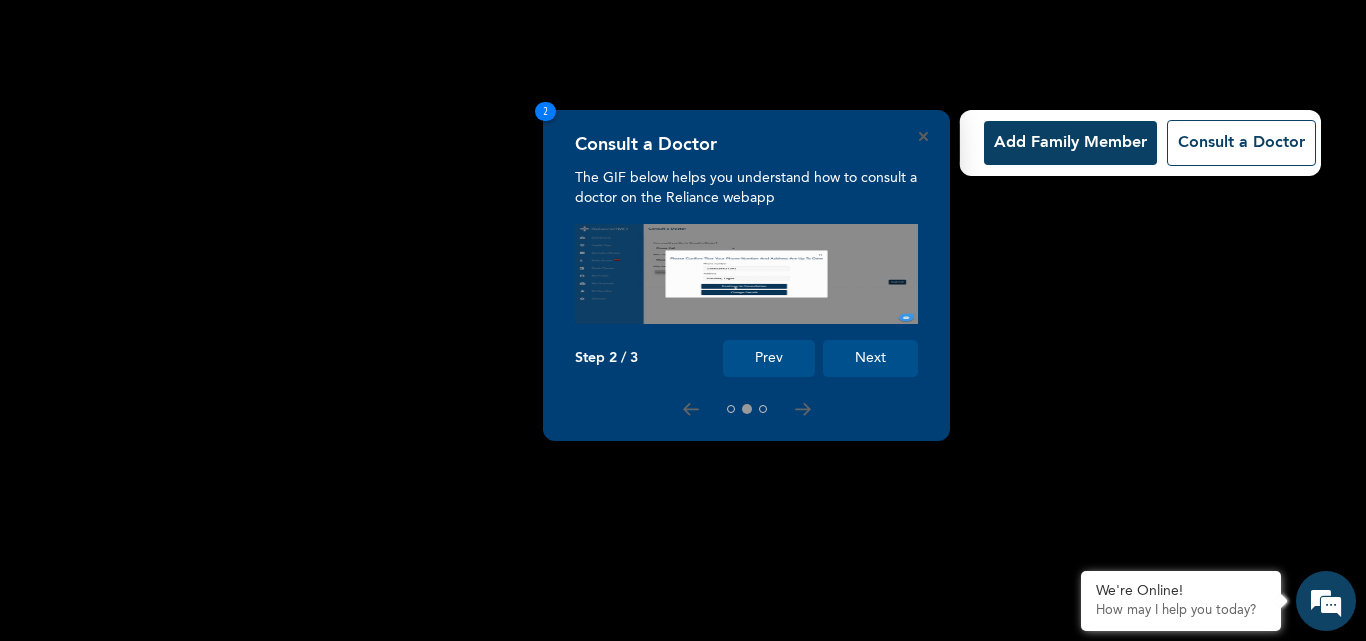 click at bounding box center [746, 274] 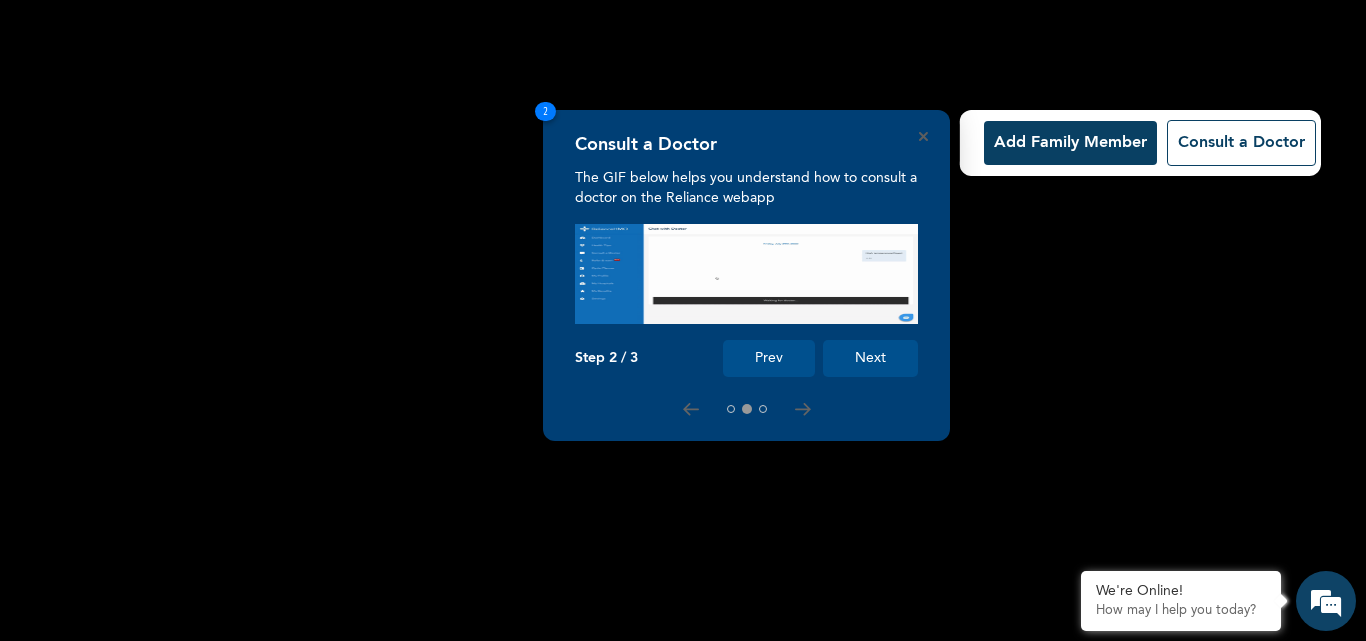 click at bounding box center (746, 274) 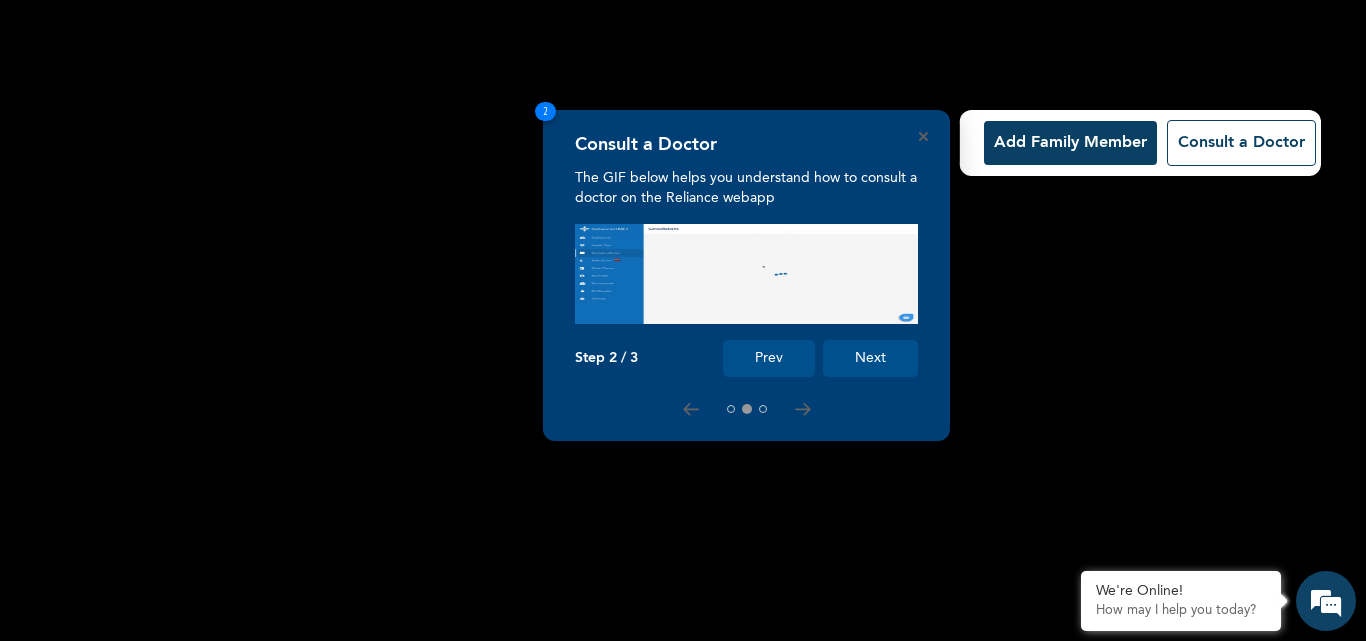 click at bounding box center (746, 274) 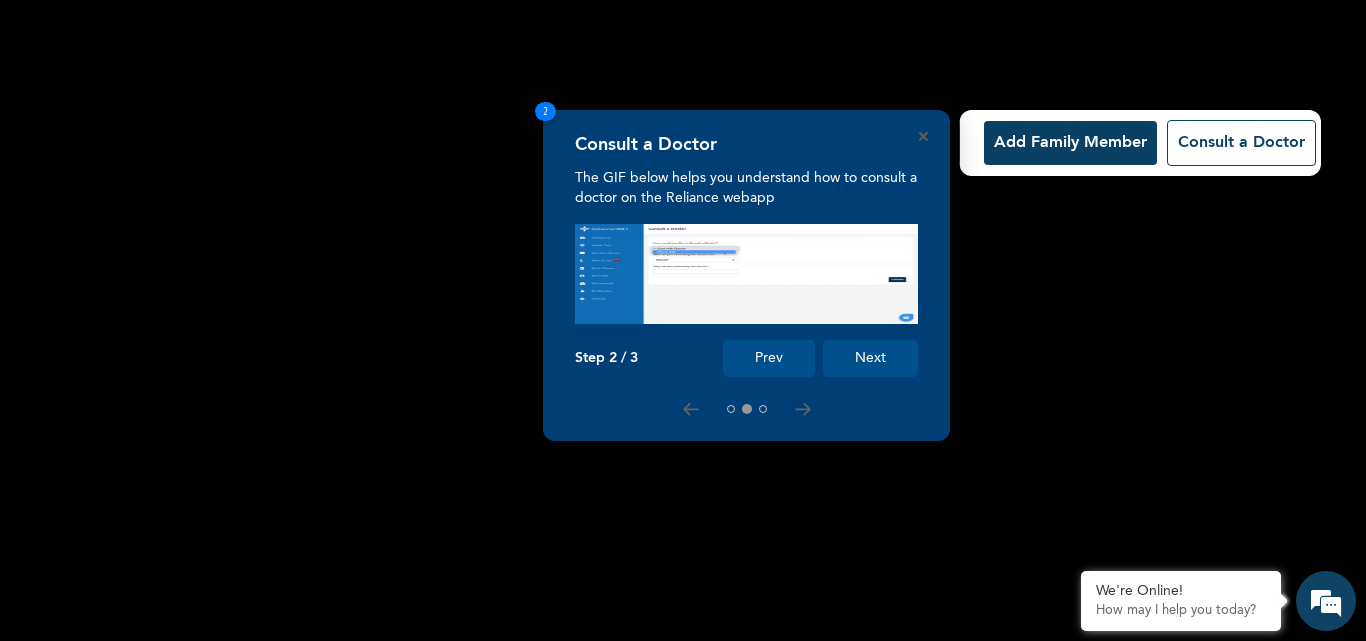 click on "Next" at bounding box center (870, 358) 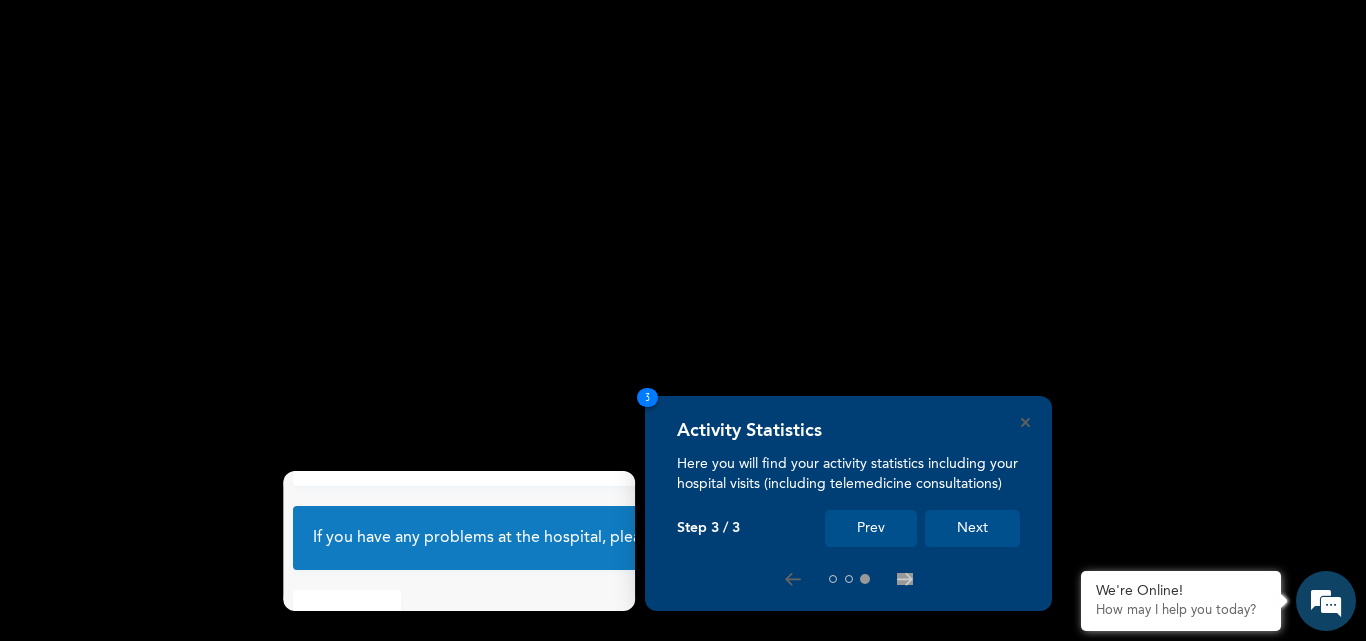 scroll, scrollTop: 133, scrollLeft: 0, axis: vertical 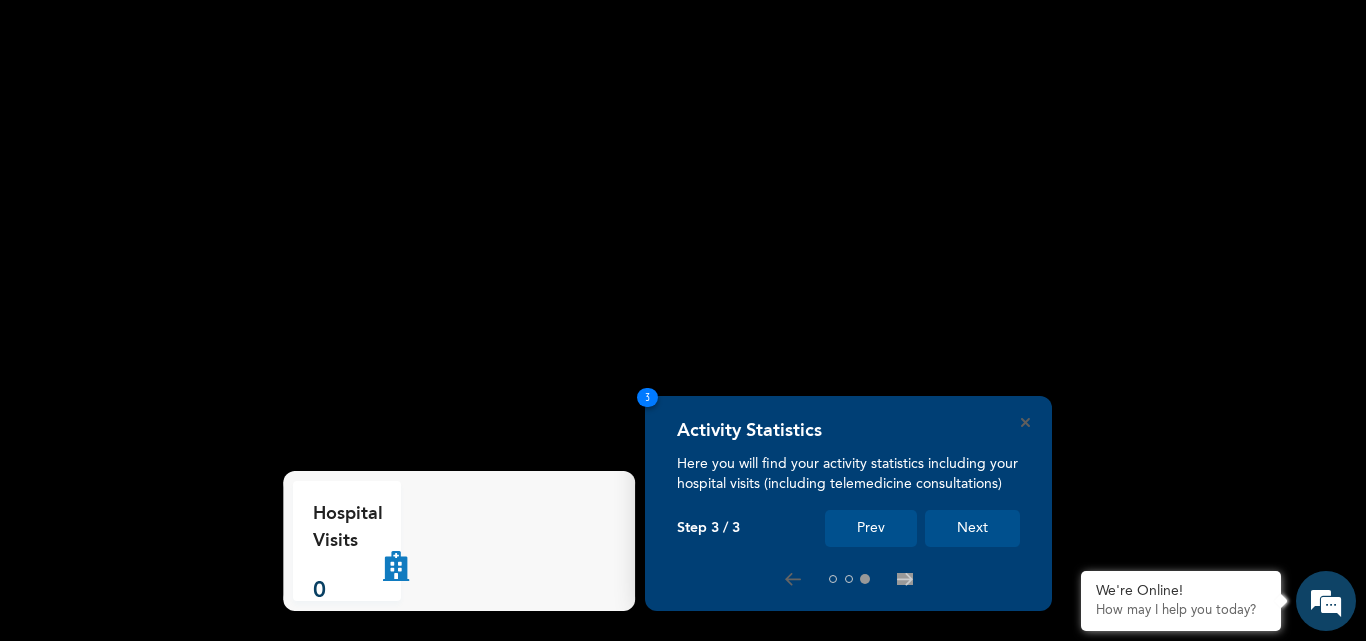 drag, startPoint x: 420, startPoint y: 536, endPoint x: 436, endPoint y: 501, distance: 38.483765 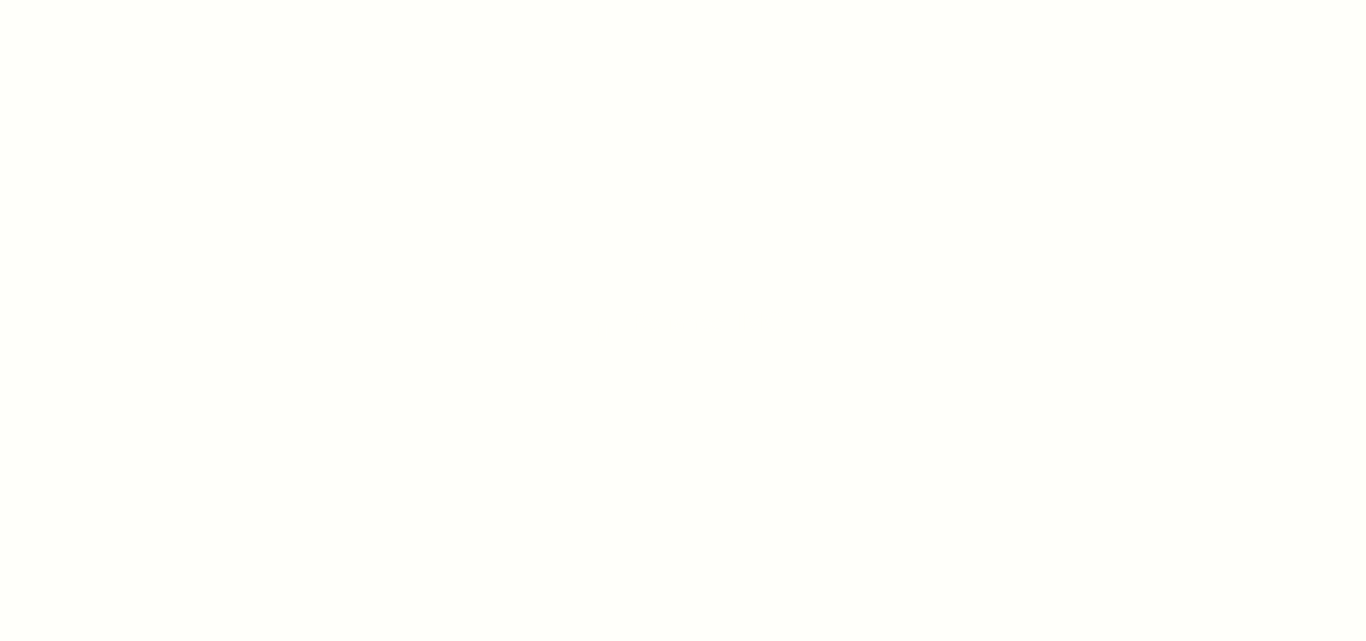 scroll, scrollTop: 0, scrollLeft: 0, axis: both 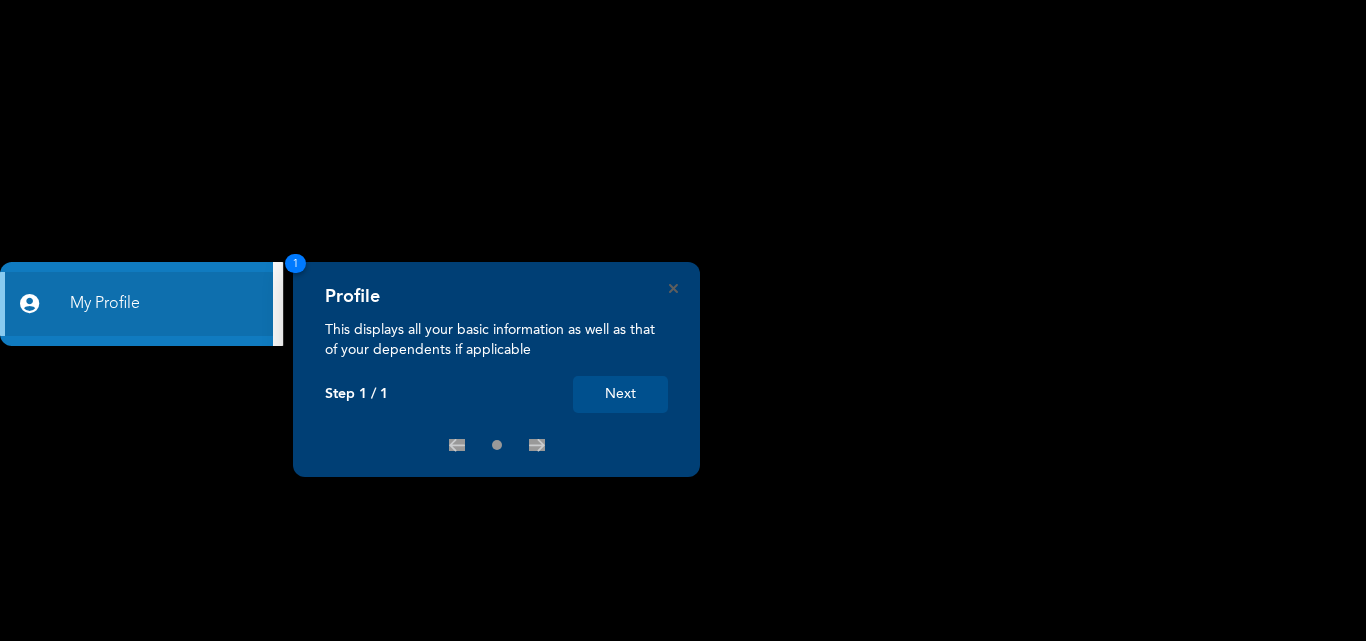 click on "Next" at bounding box center (620, 394) 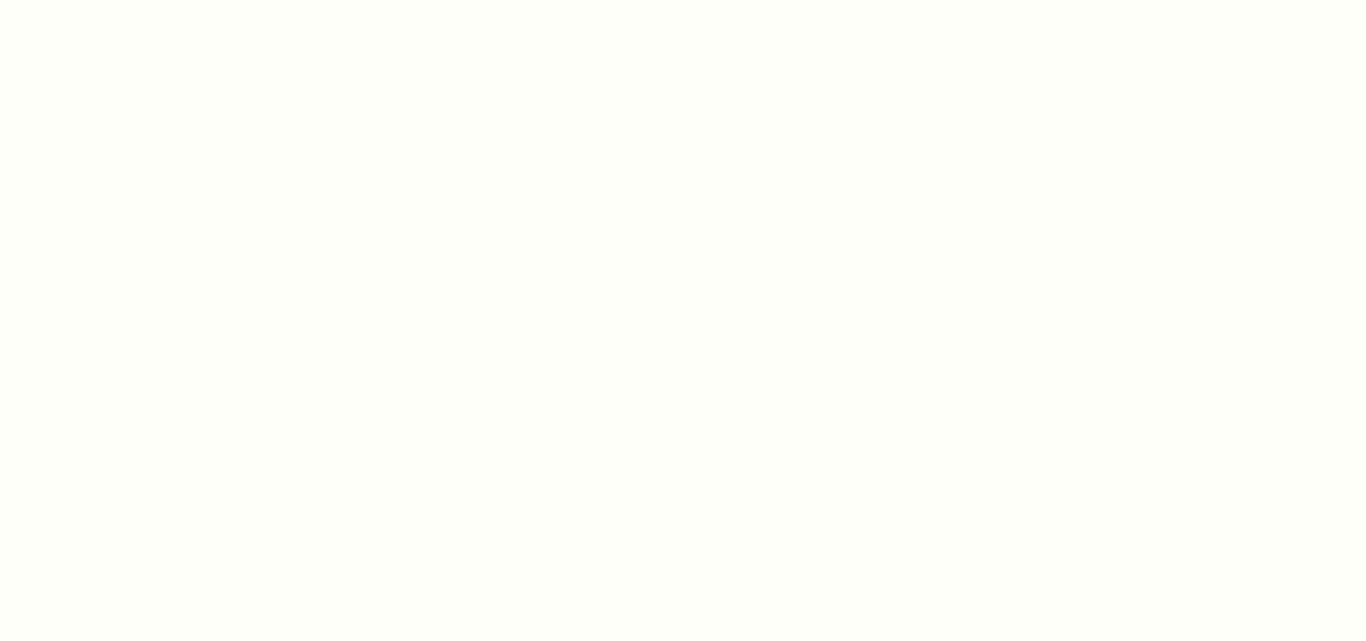 scroll, scrollTop: 0, scrollLeft: 0, axis: both 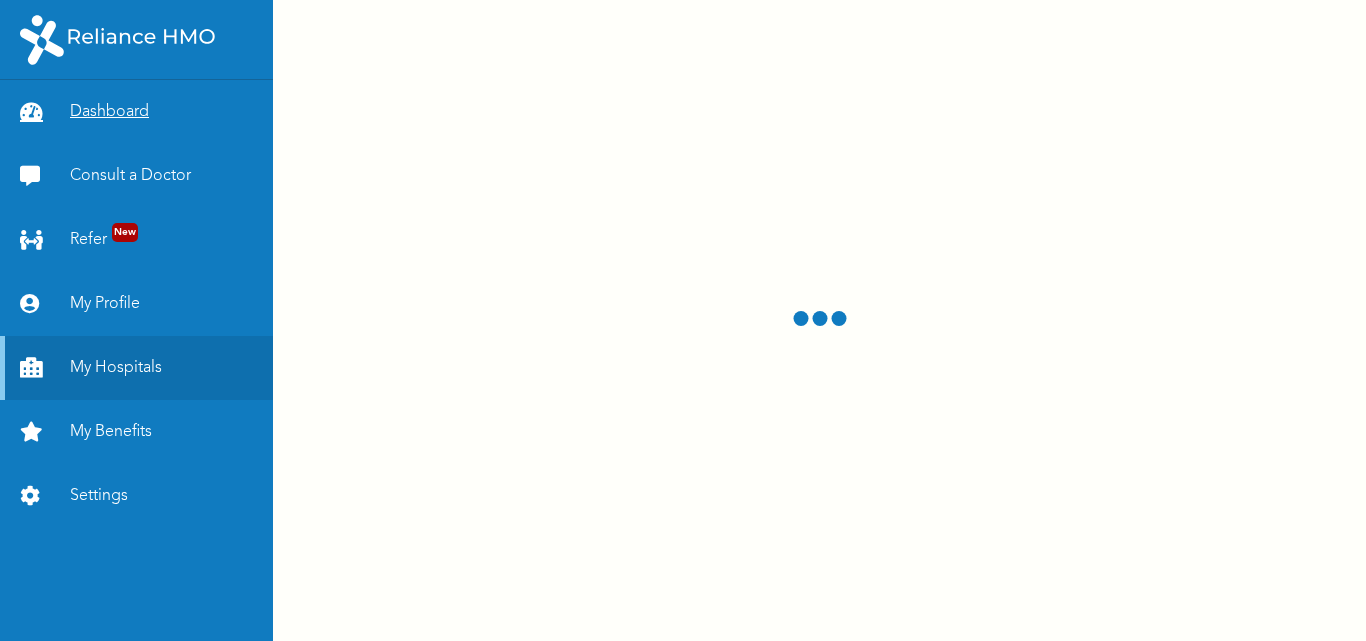 click on "Dashboard" at bounding box center (136, 112) 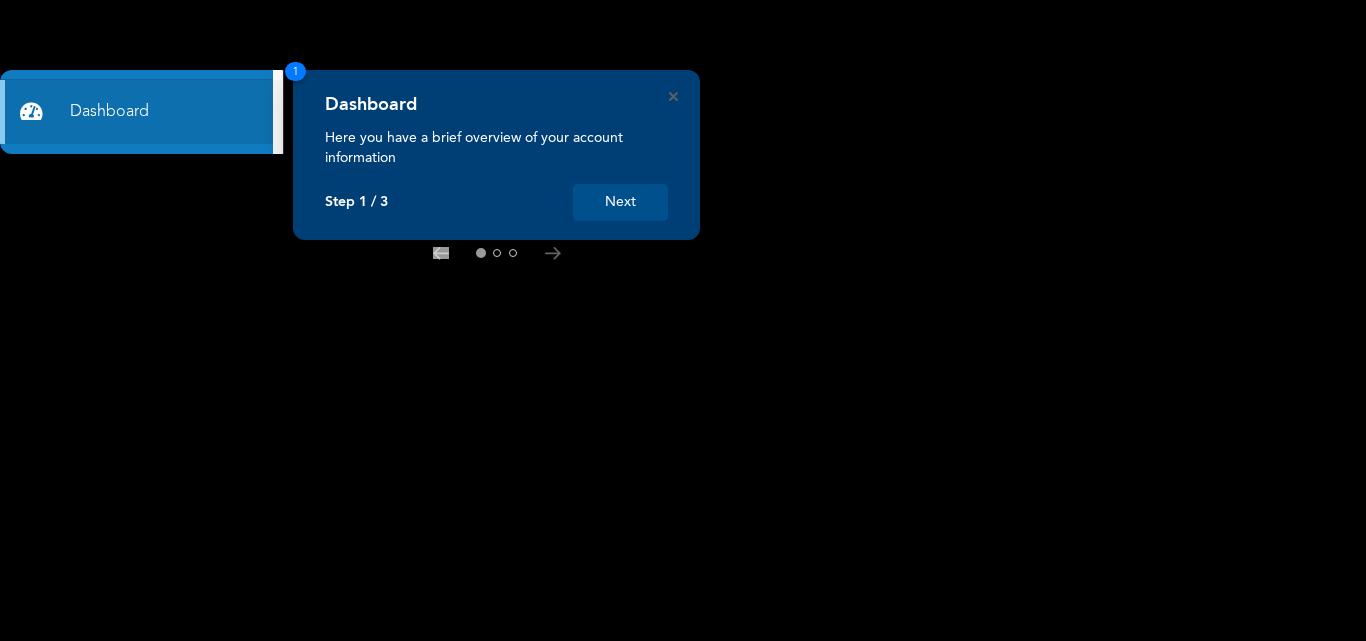 click on "Next" at bounding box center (620, 202) 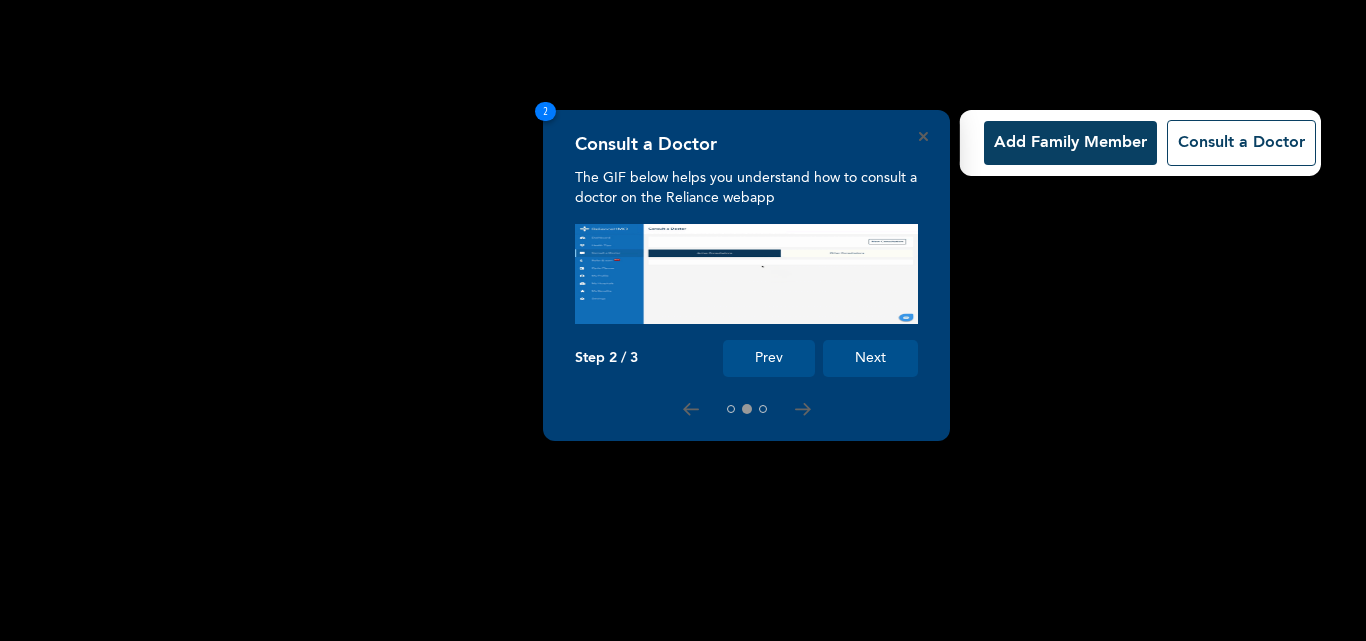click on "Next" at bounding box center (870, 358) 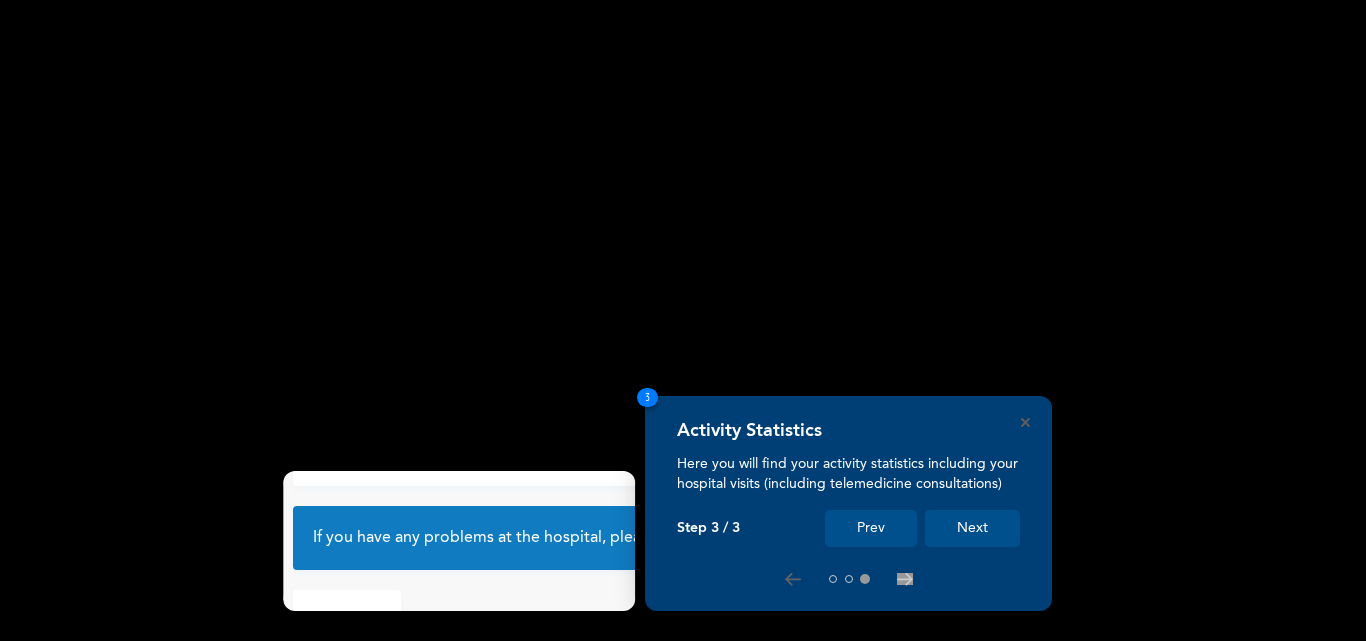 scroll, scrollTop: 133, scrollLeft: 0, axis: vertical 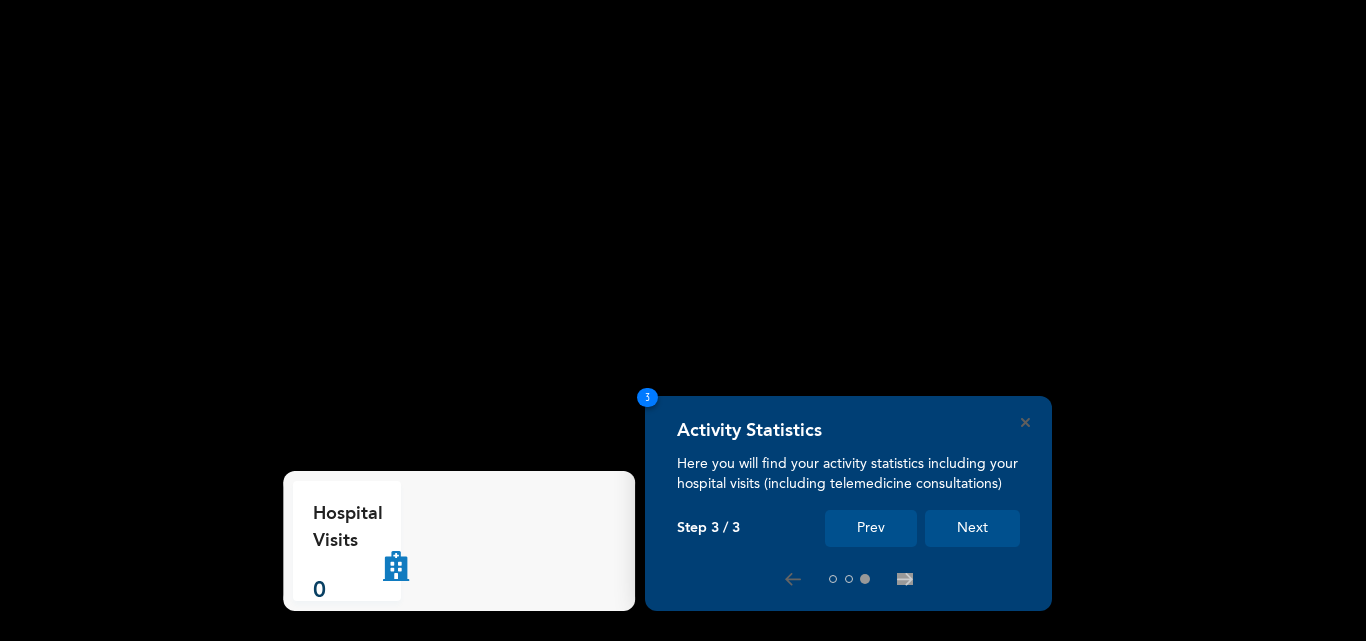 click on "Next" at bounding box center (972, 528) 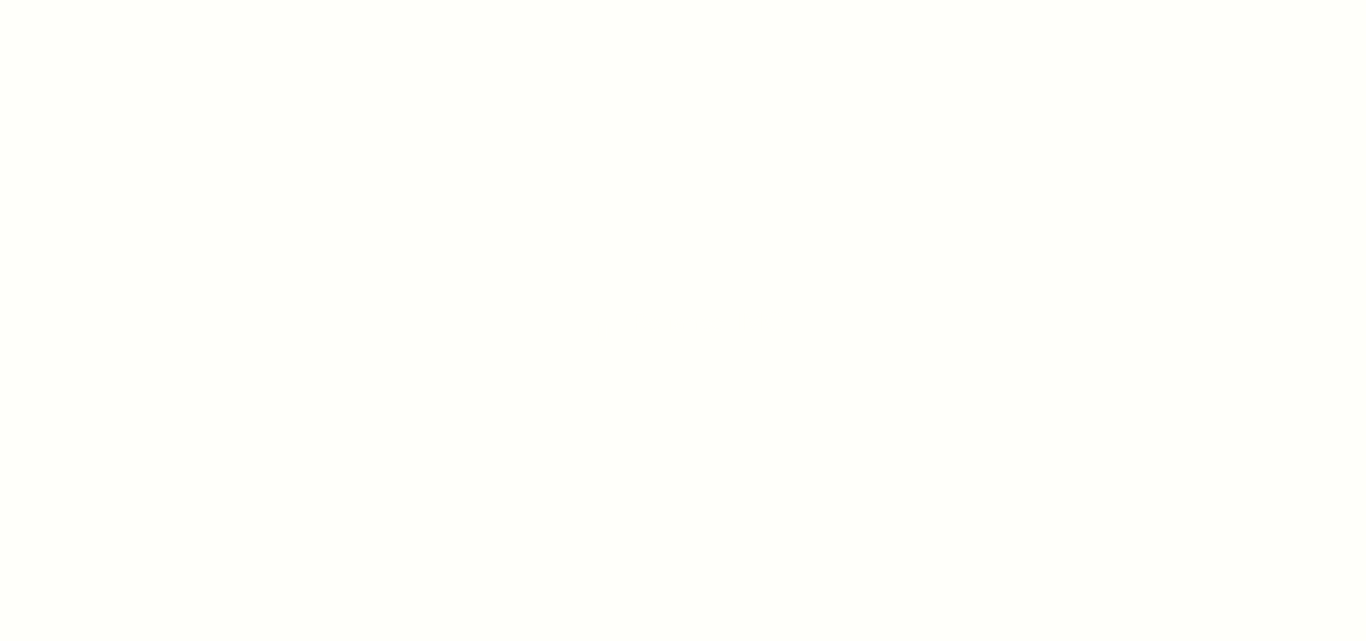 scroll, scrollTop: 0, scrollLeft: 0, axis: both 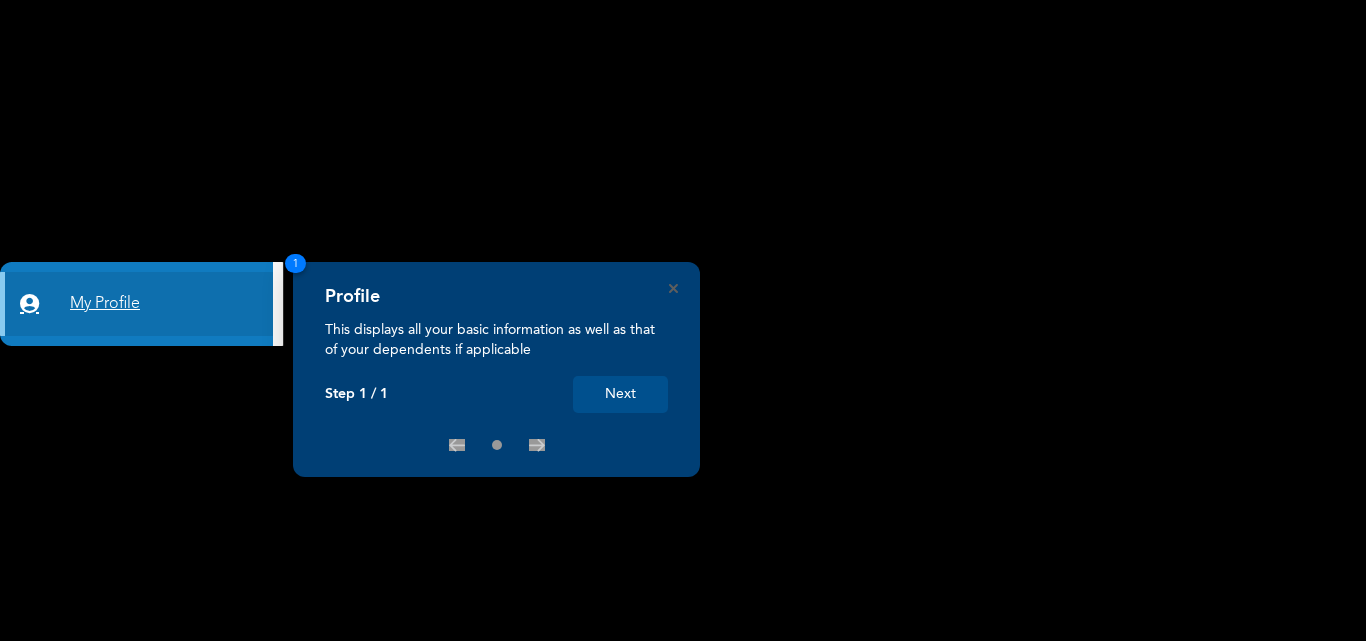 click on "My Profile" at bounding box center (136, 304) 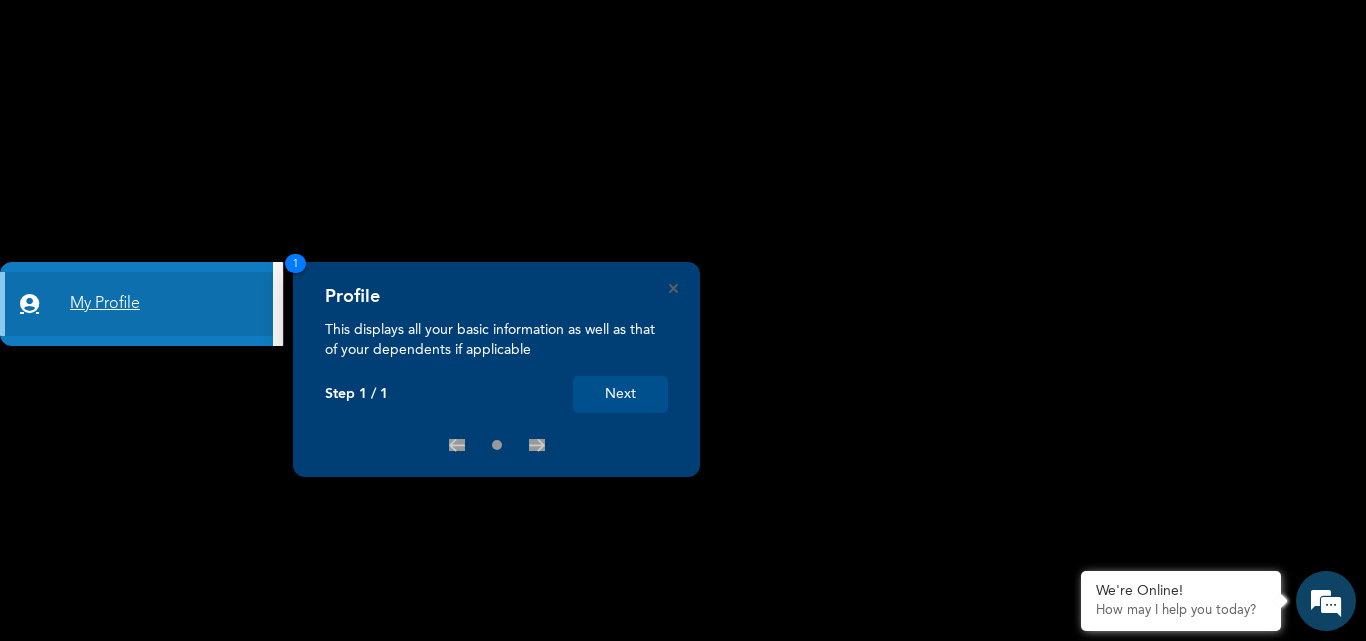 click on "My Profile" at bounding box center [136, 304] 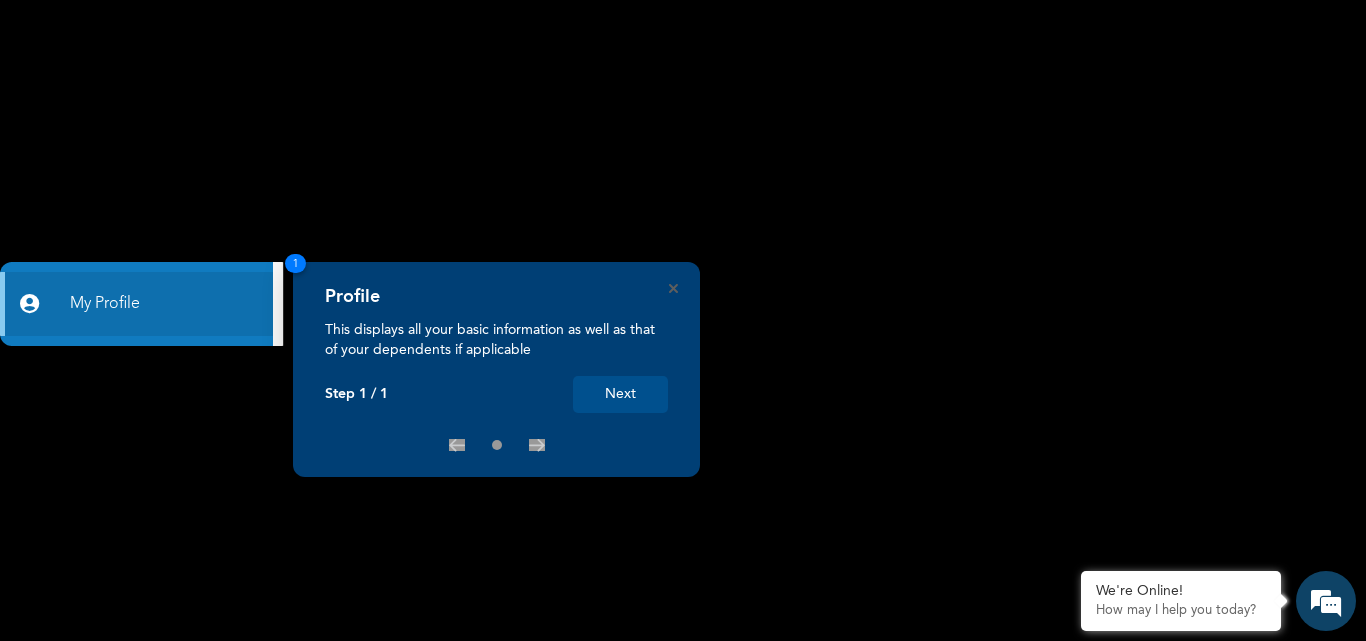 click on "Next" at bounding box center [620, 394] 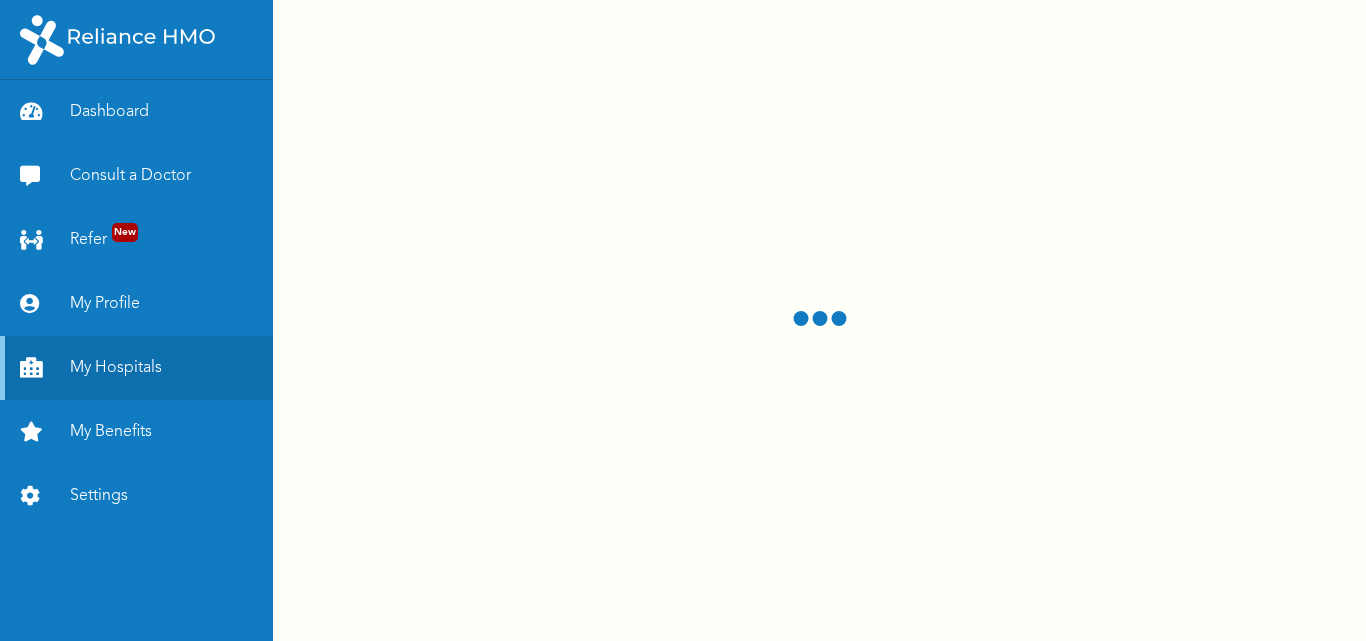 scroll, scrollTop: 0, scrollLeft: 0, axis: both 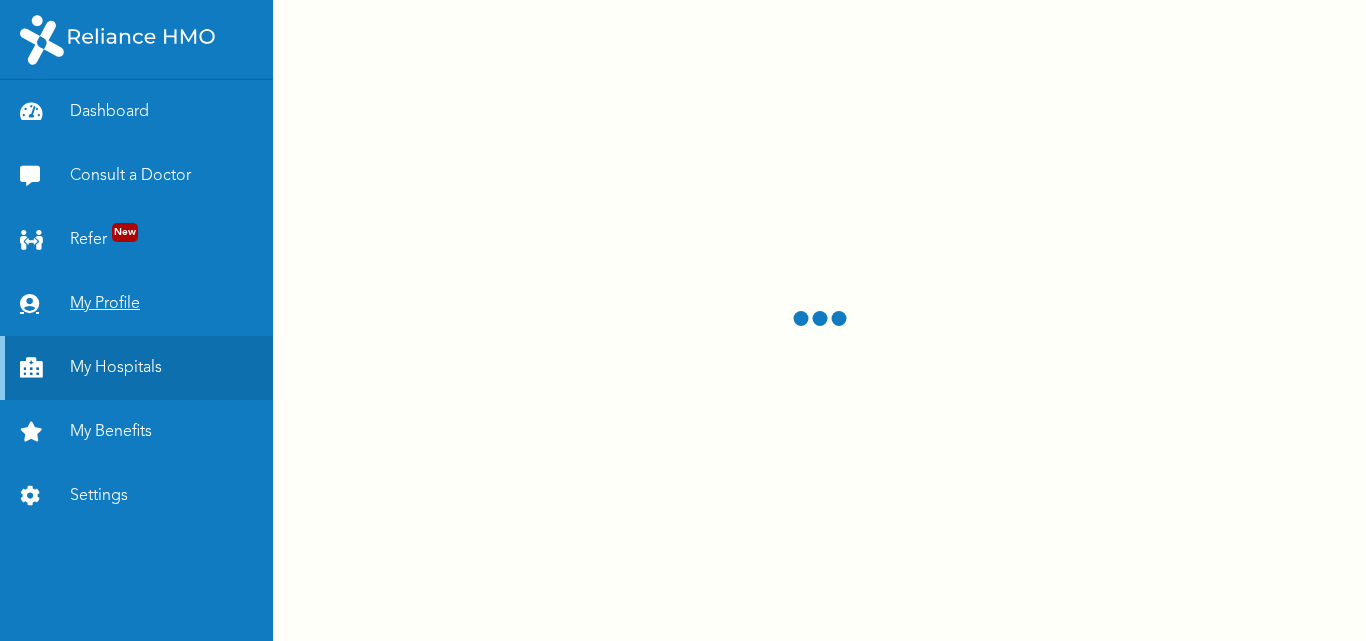 click on "My Profile" at bounding box center (136, 304) 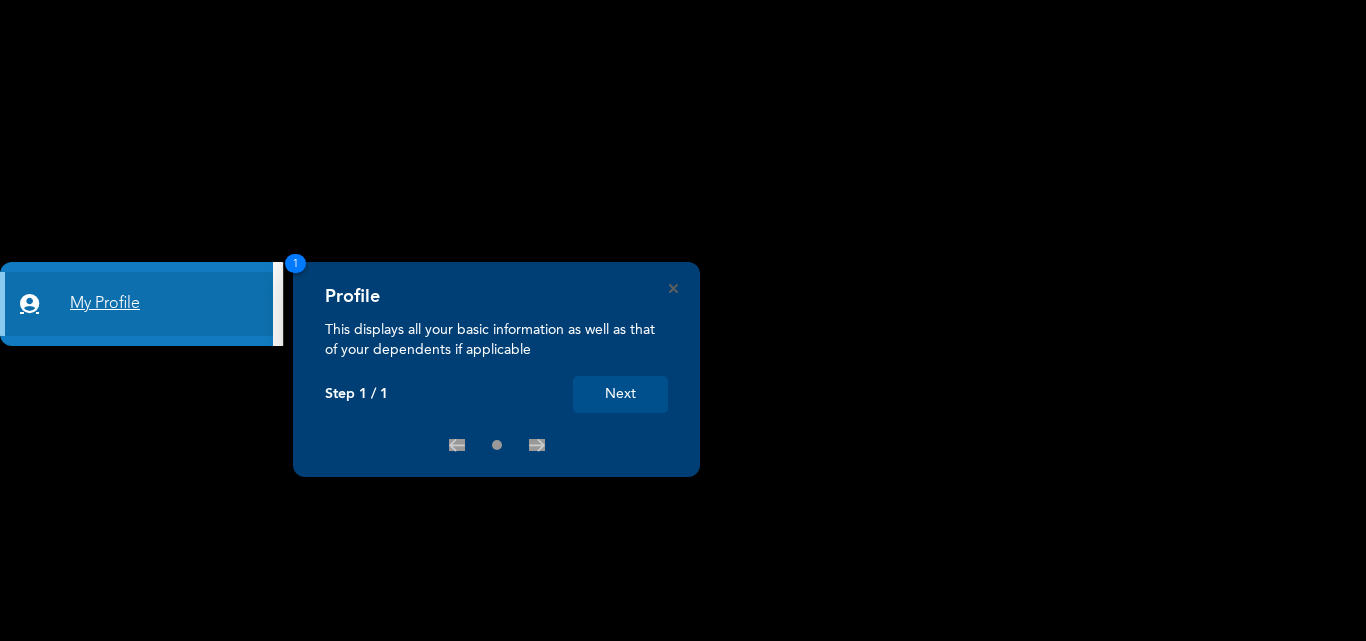 click on "My Profile" at bounding box center (136, 304) 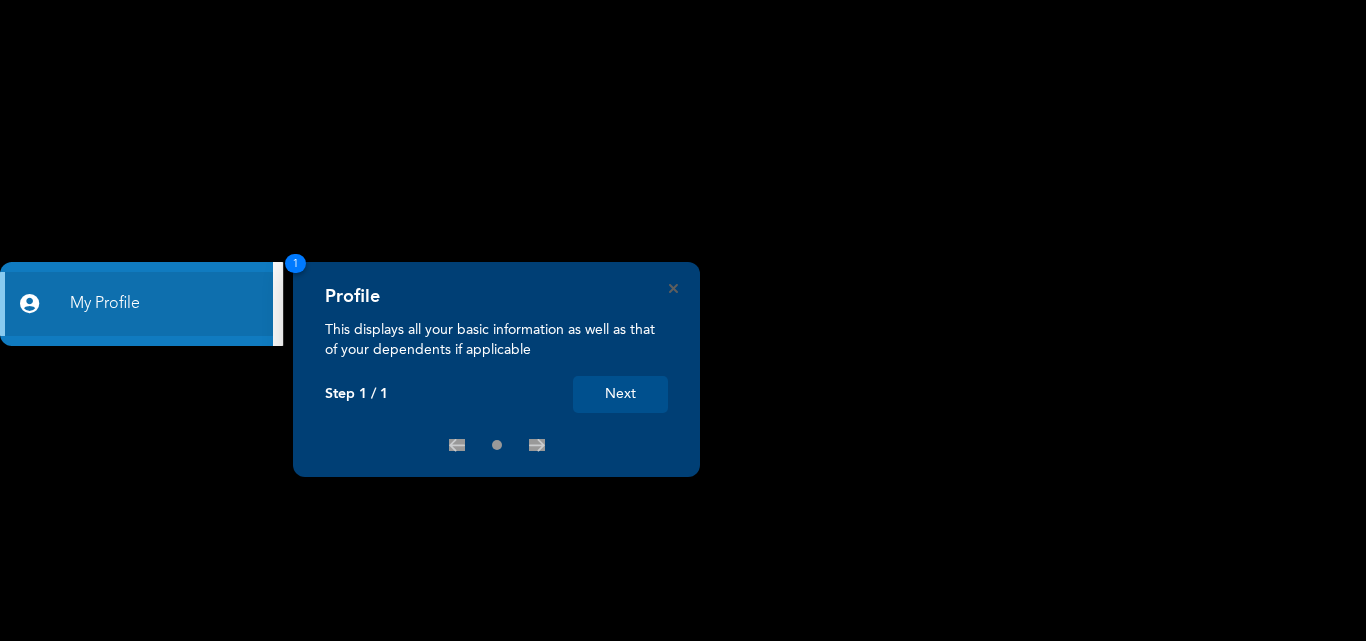 click on "Next" at bounding box center (620, 394) 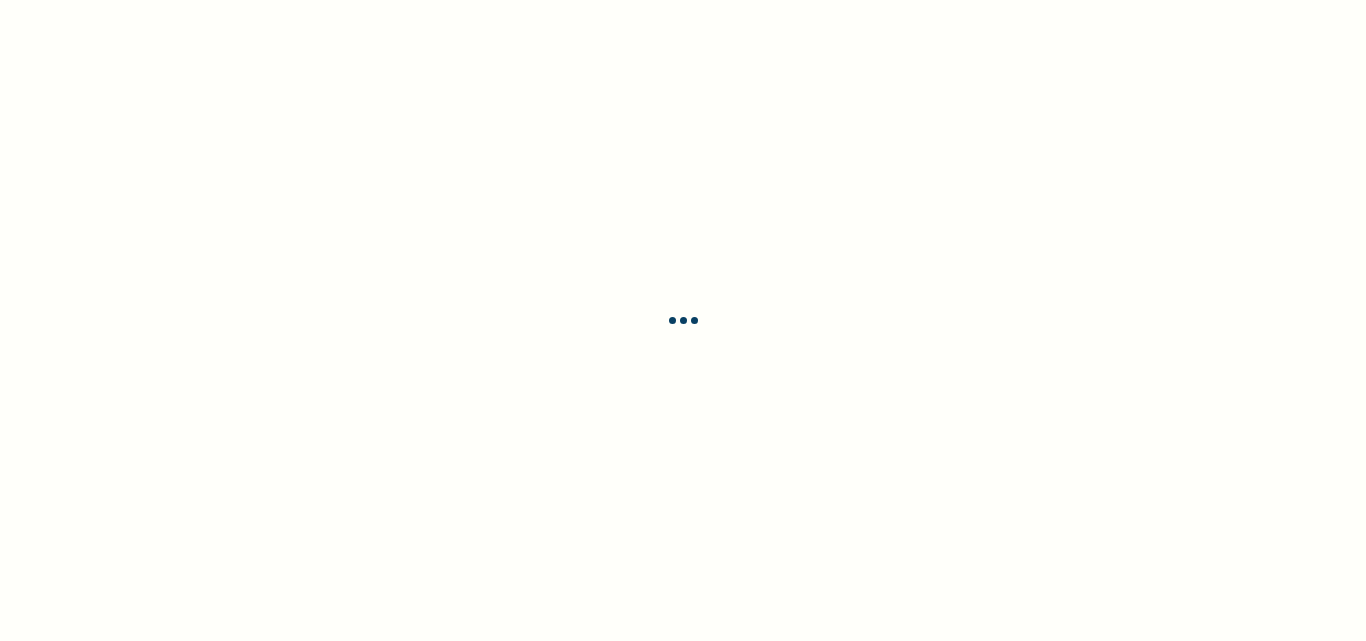 scroll, scrollTop: 0, scrollLeft: 0, axis: both 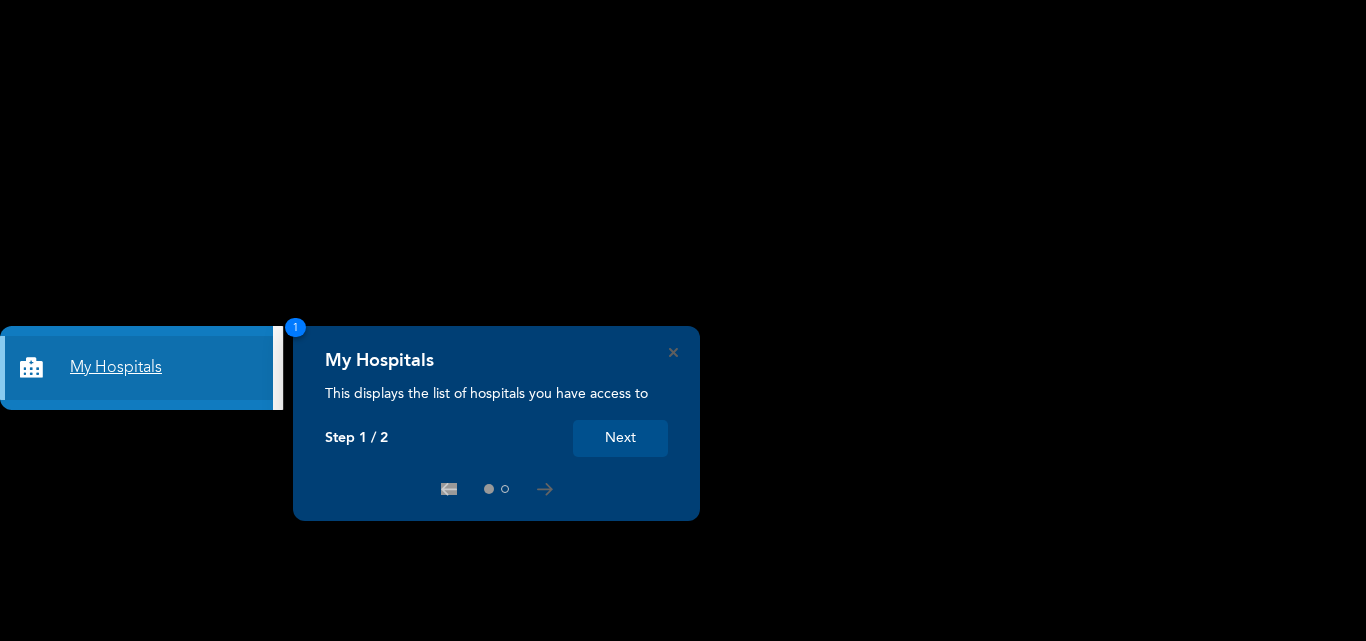 click on "My Hospitals" at bounding box center (136, 368) 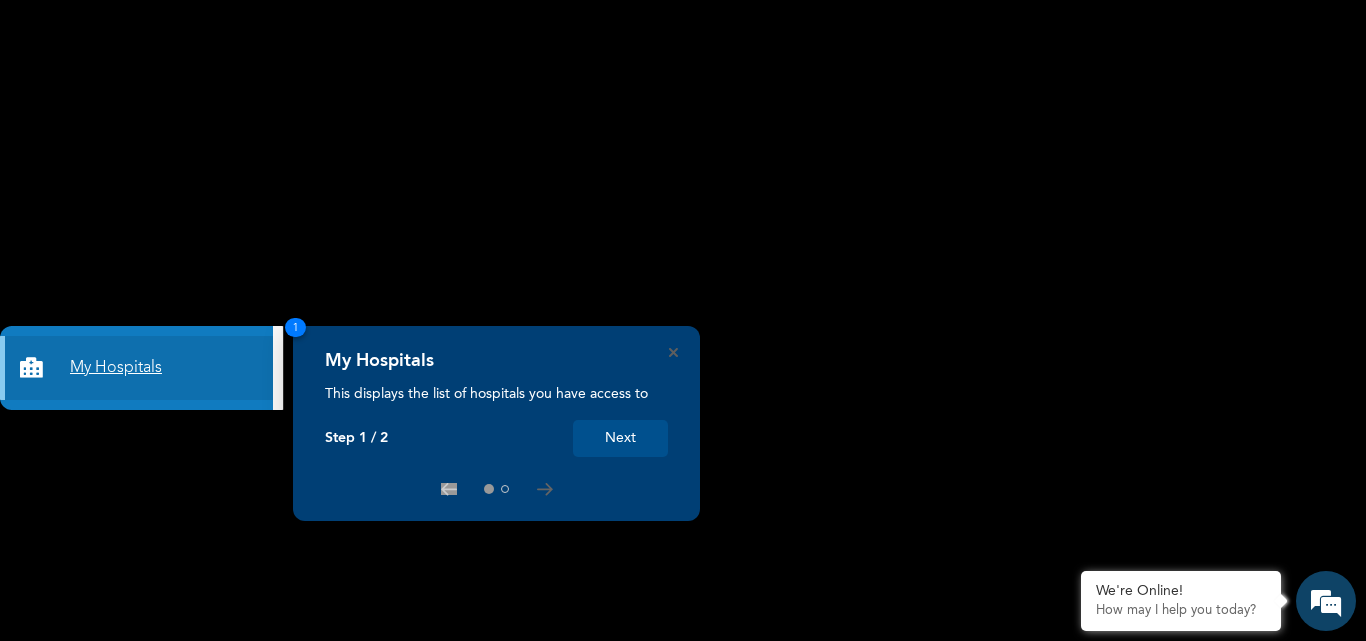 click on "My Hospitals" at bounding box center (136, 368) 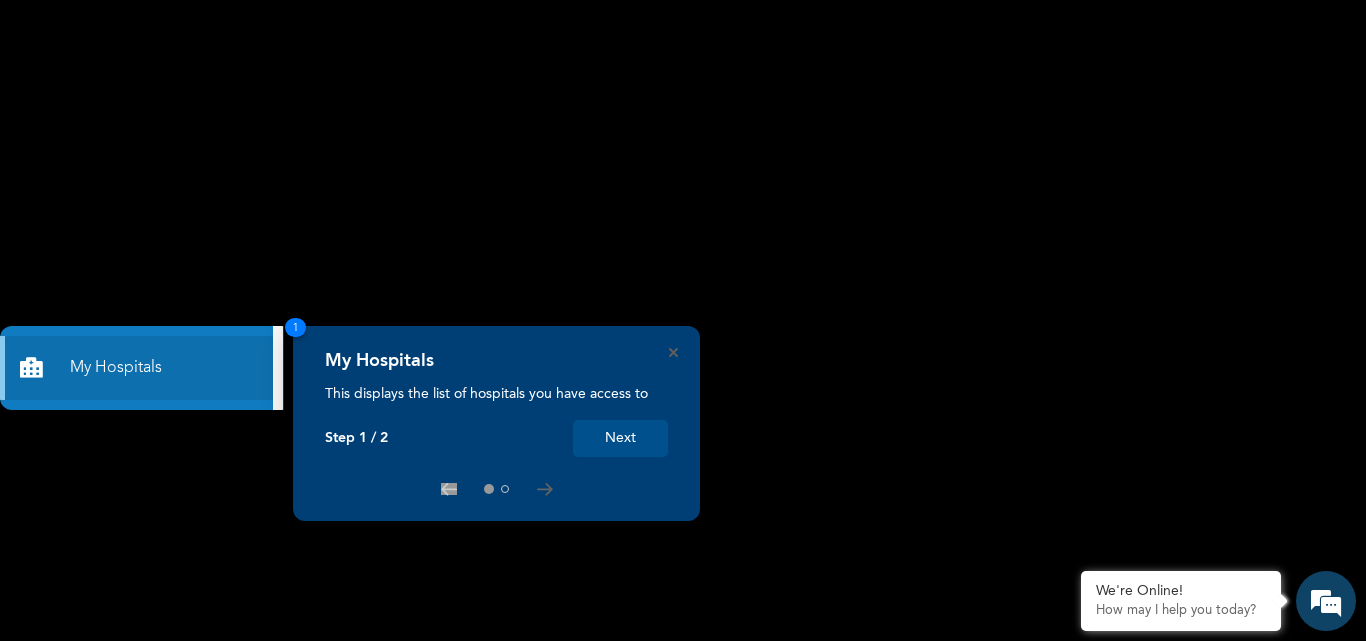 scroll, scrollTop: 0, scrollLeft: 0, axis: both 